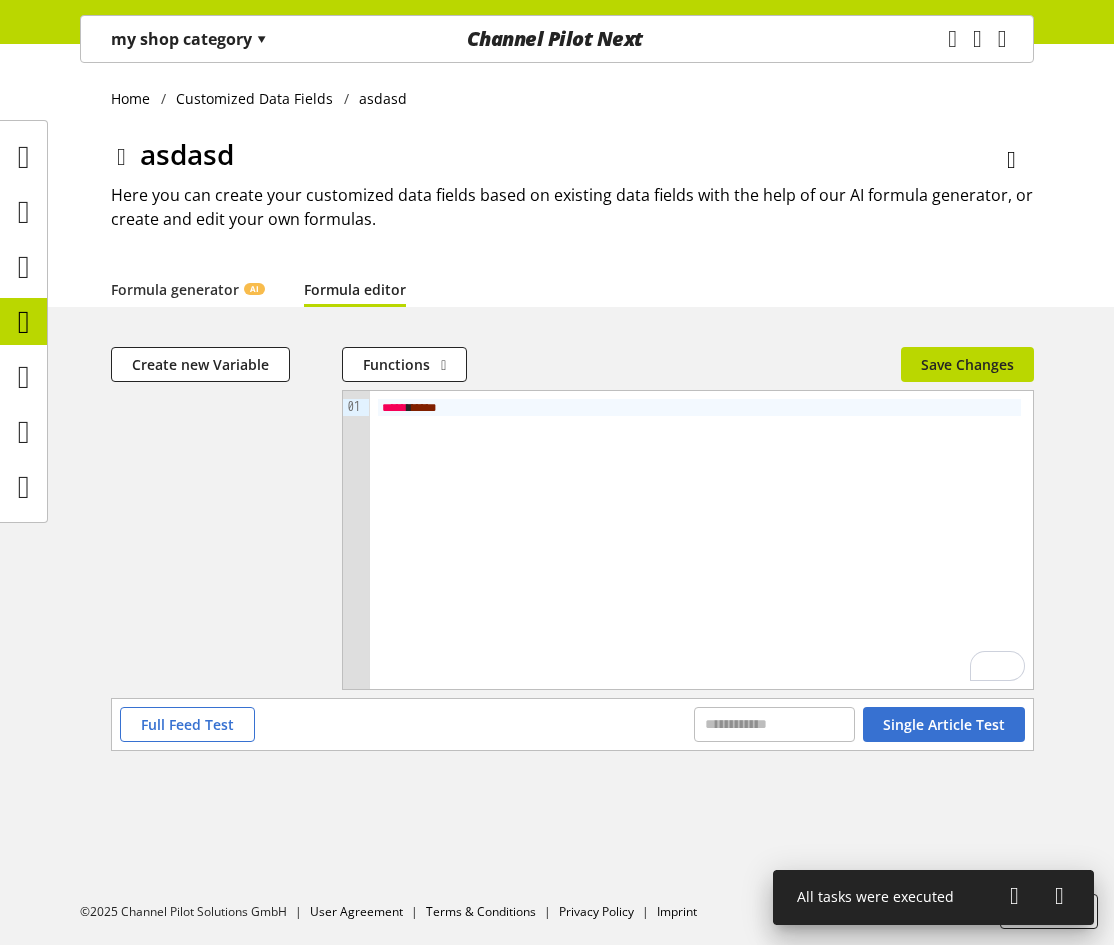 scroll, scrollTop: 0, scrollLeft: 0, axis: both 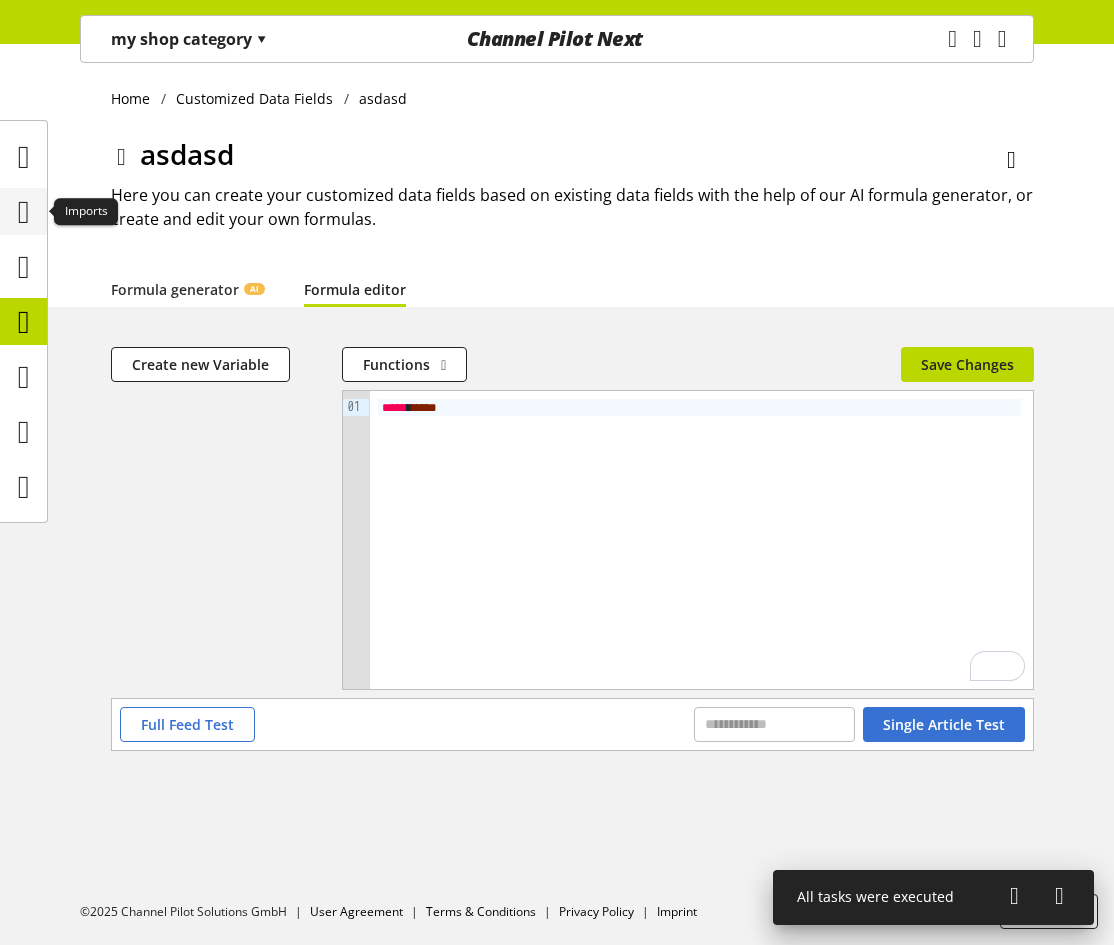 click at bounding box center [24, 212] 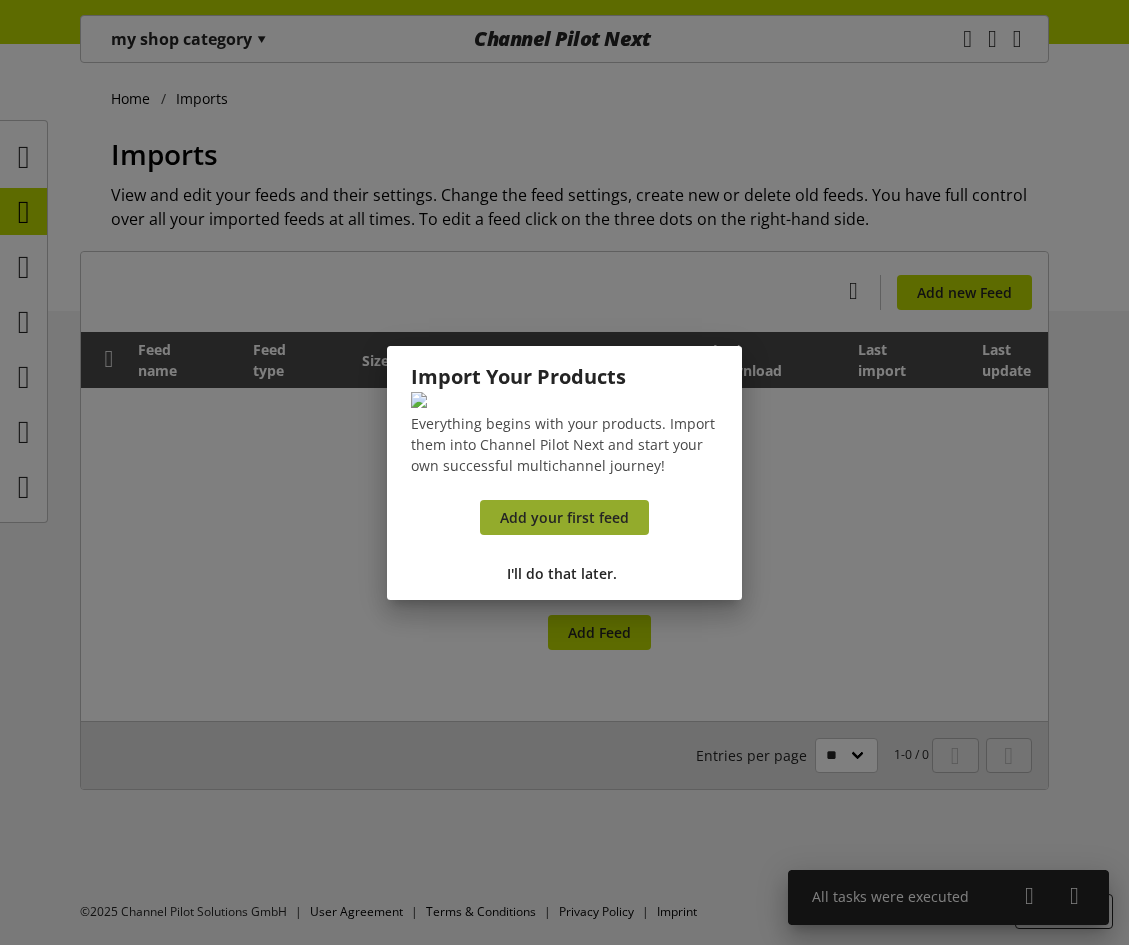 click on "Add your first feed" at bounding box center (564, 517) 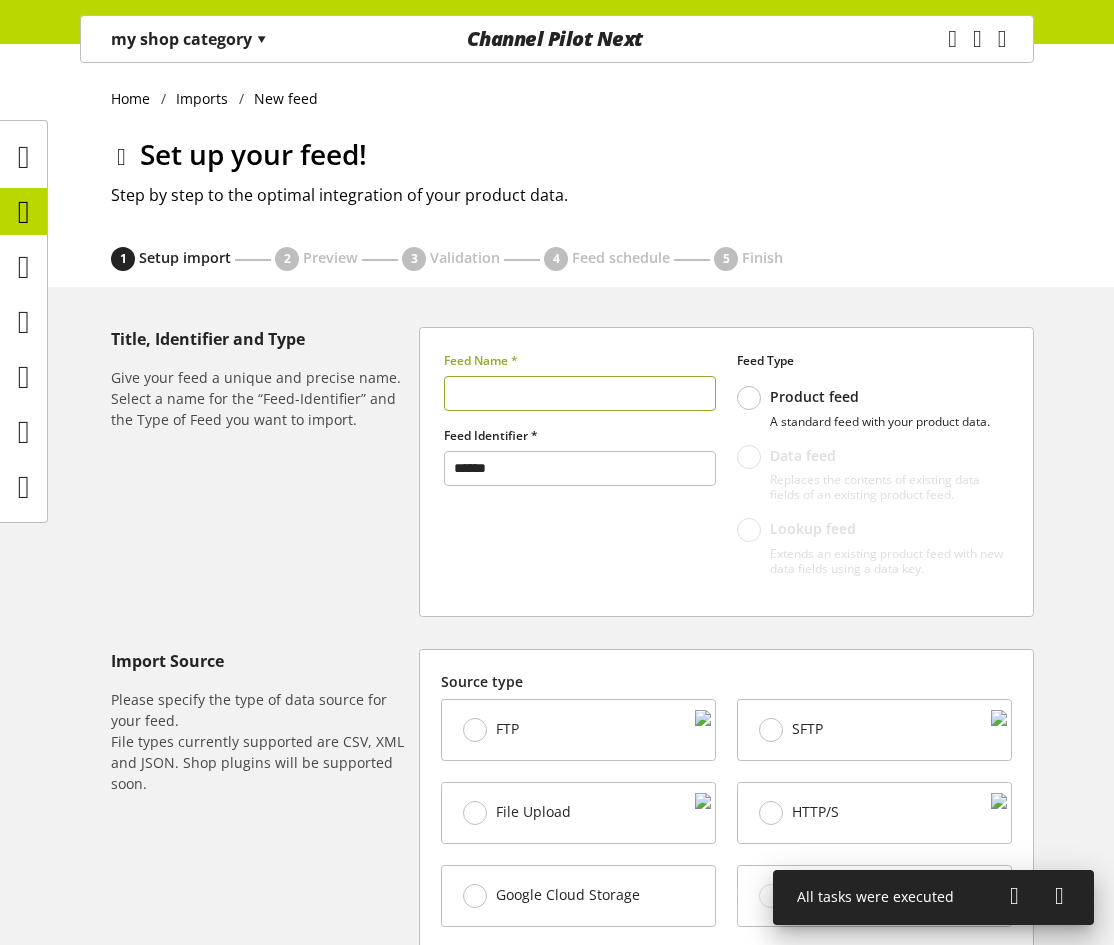 click at bounding box center (580, 393) 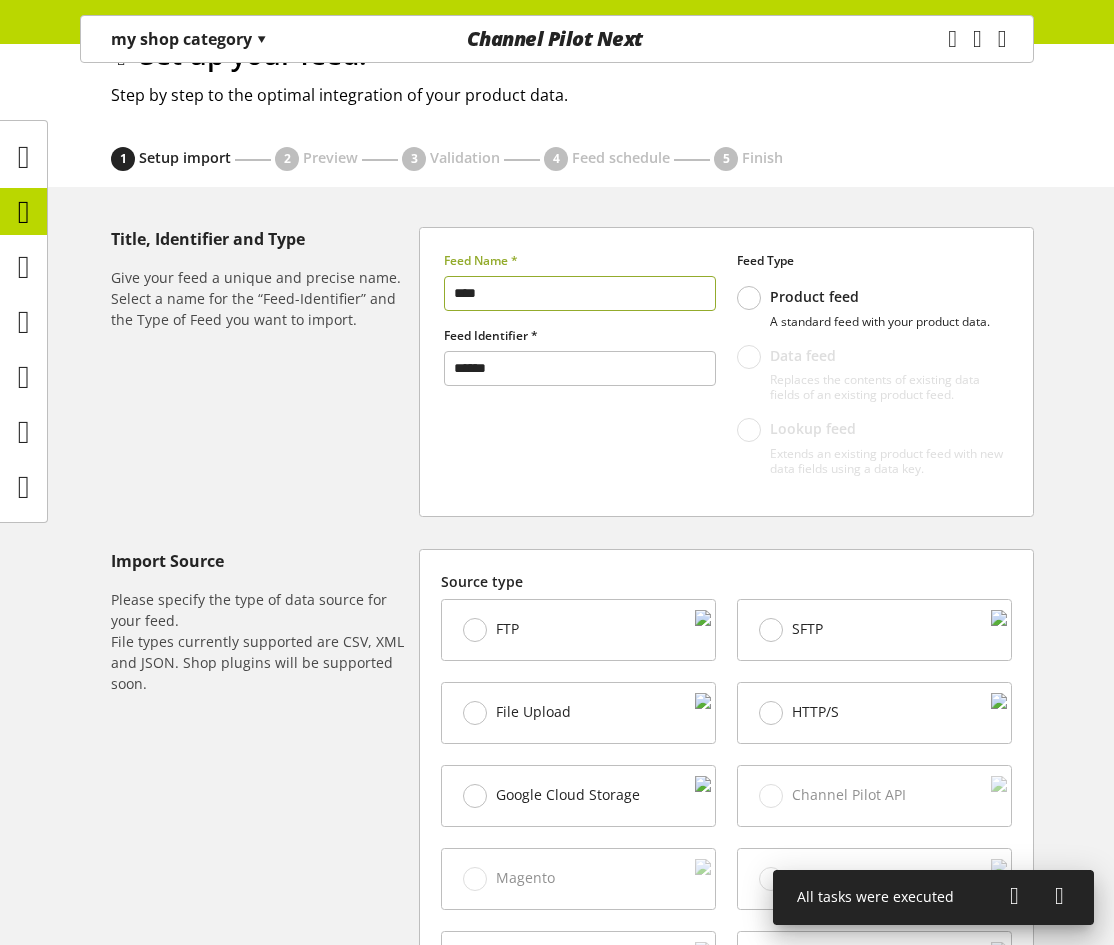 type on "****" 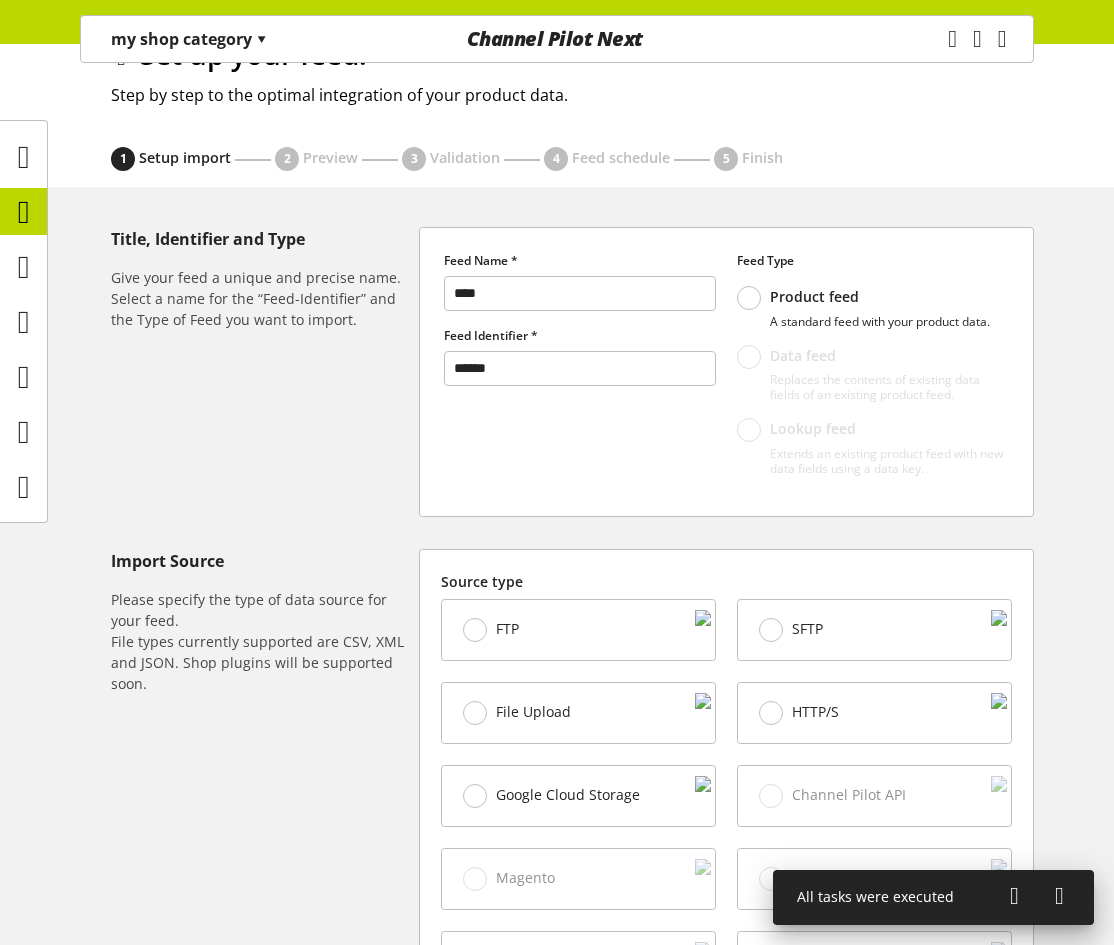 click on "File Upload" at bounding box center (578, 630) 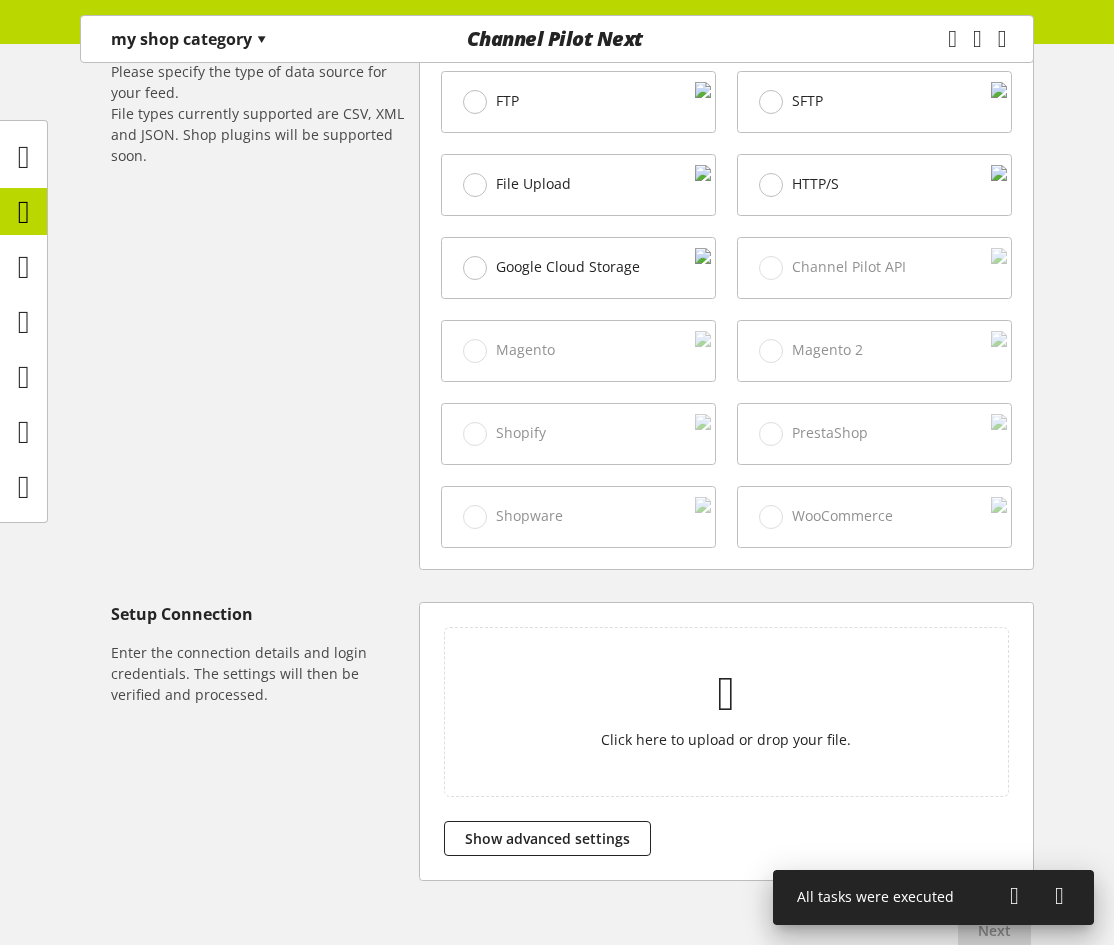 scroll, scrollTop: 748, scrollLeft: 0, axis: vertical 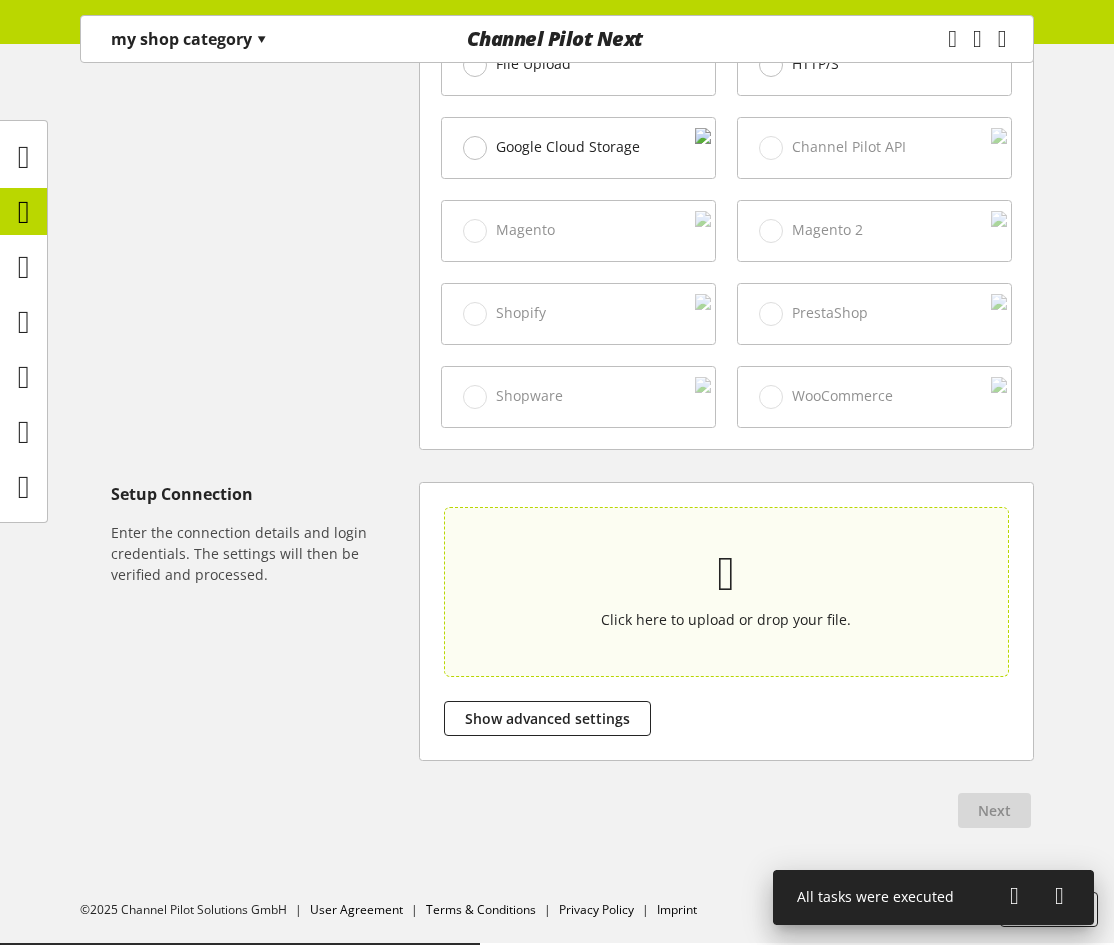click on "Click here to upload or drop your file." at bounding box center (726, 591) 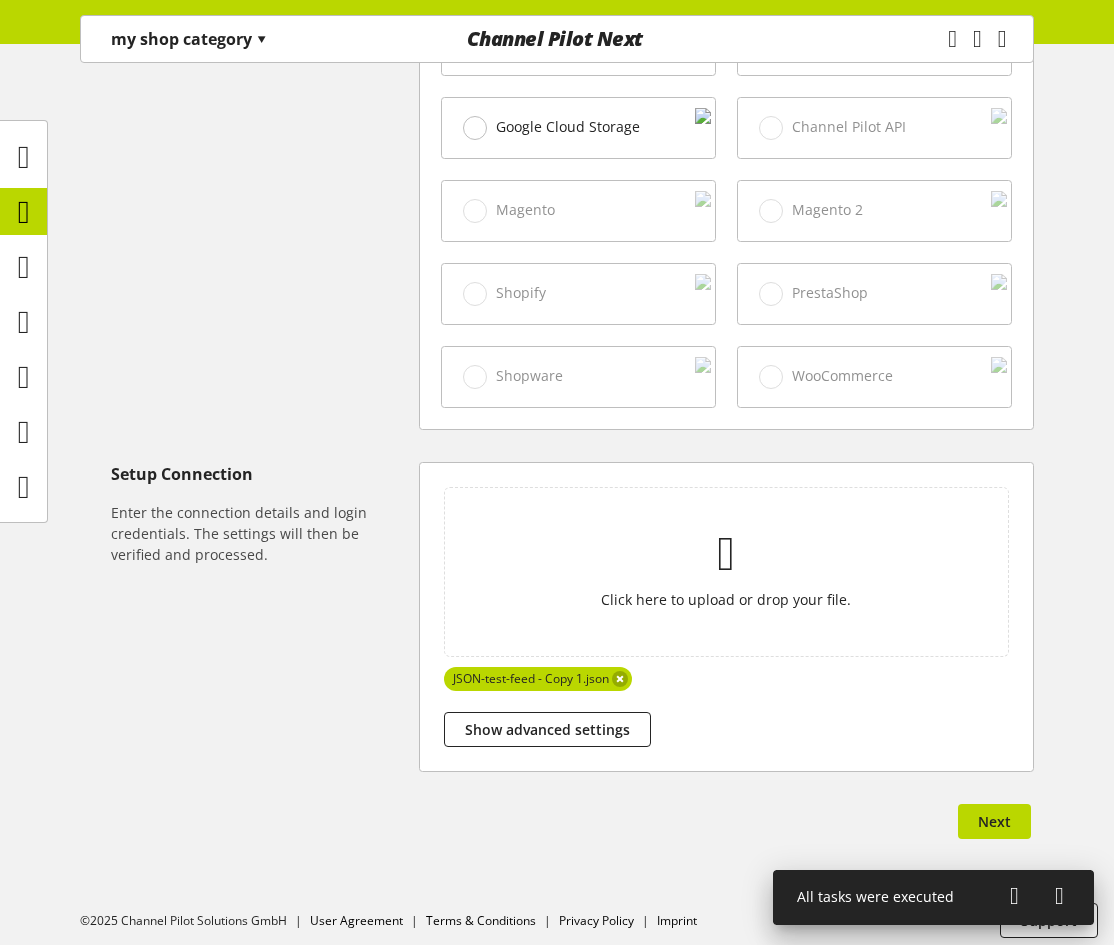 scroll, scrollTop: 779, scrollLeft: 0, axis: vertical 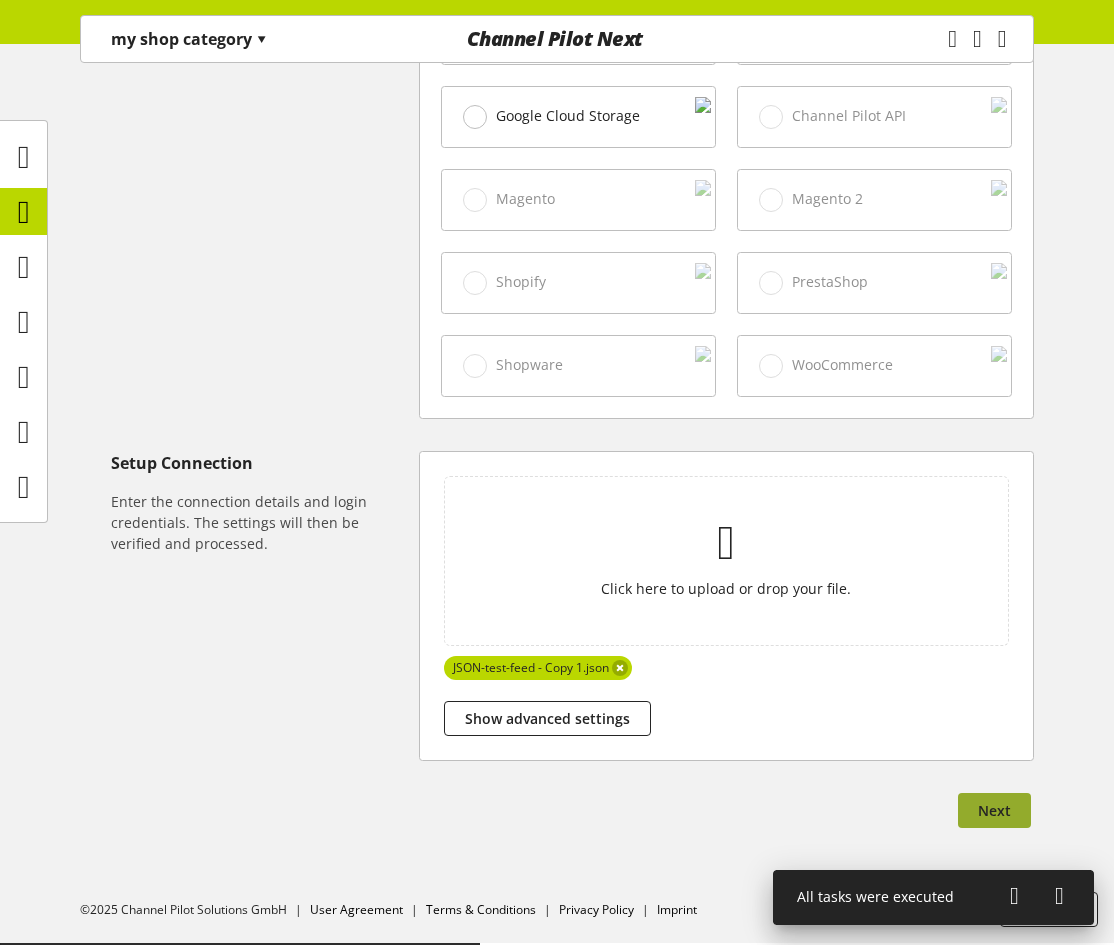 click on "Next" at bounding box center (994, 810) 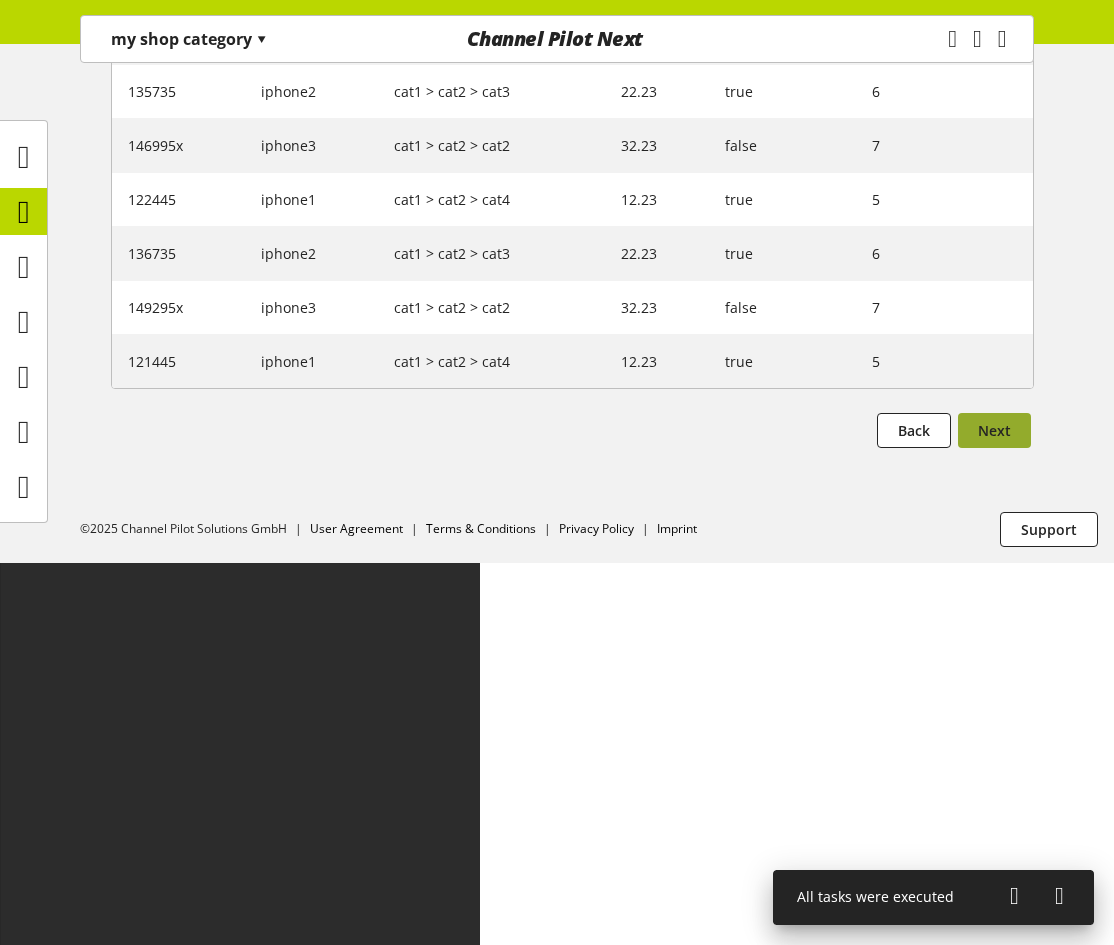 type 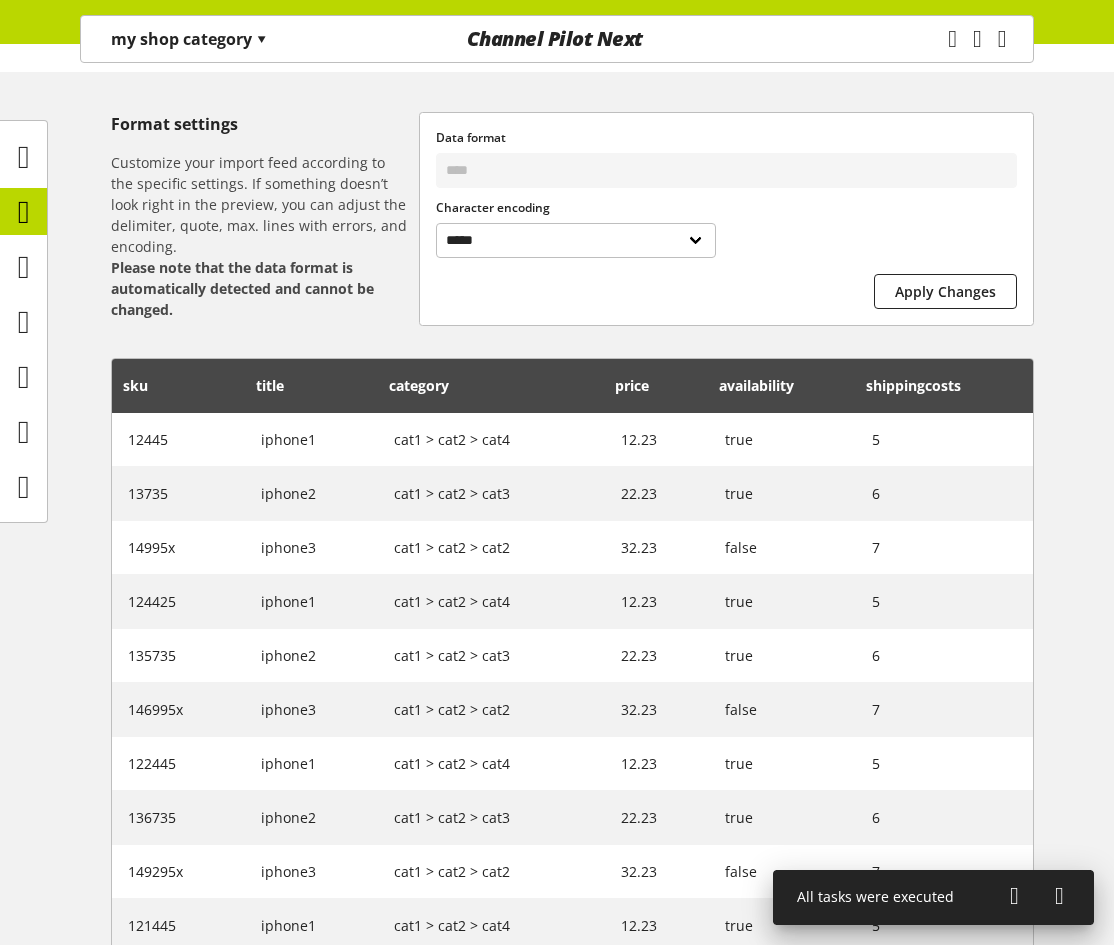 scroll, scrollTop: 412, scrollLeft: 0, axis: vertical 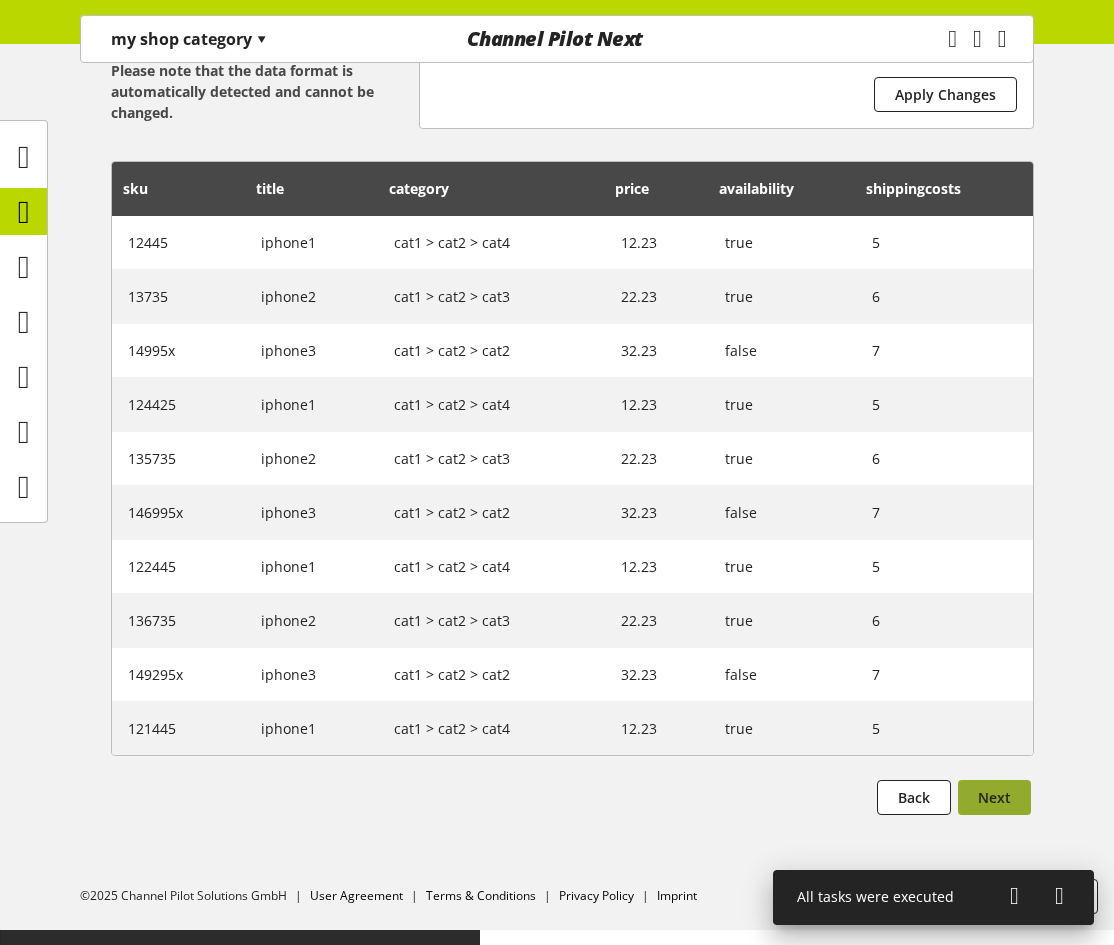 click on "Next" at bounding box center [994, 797] 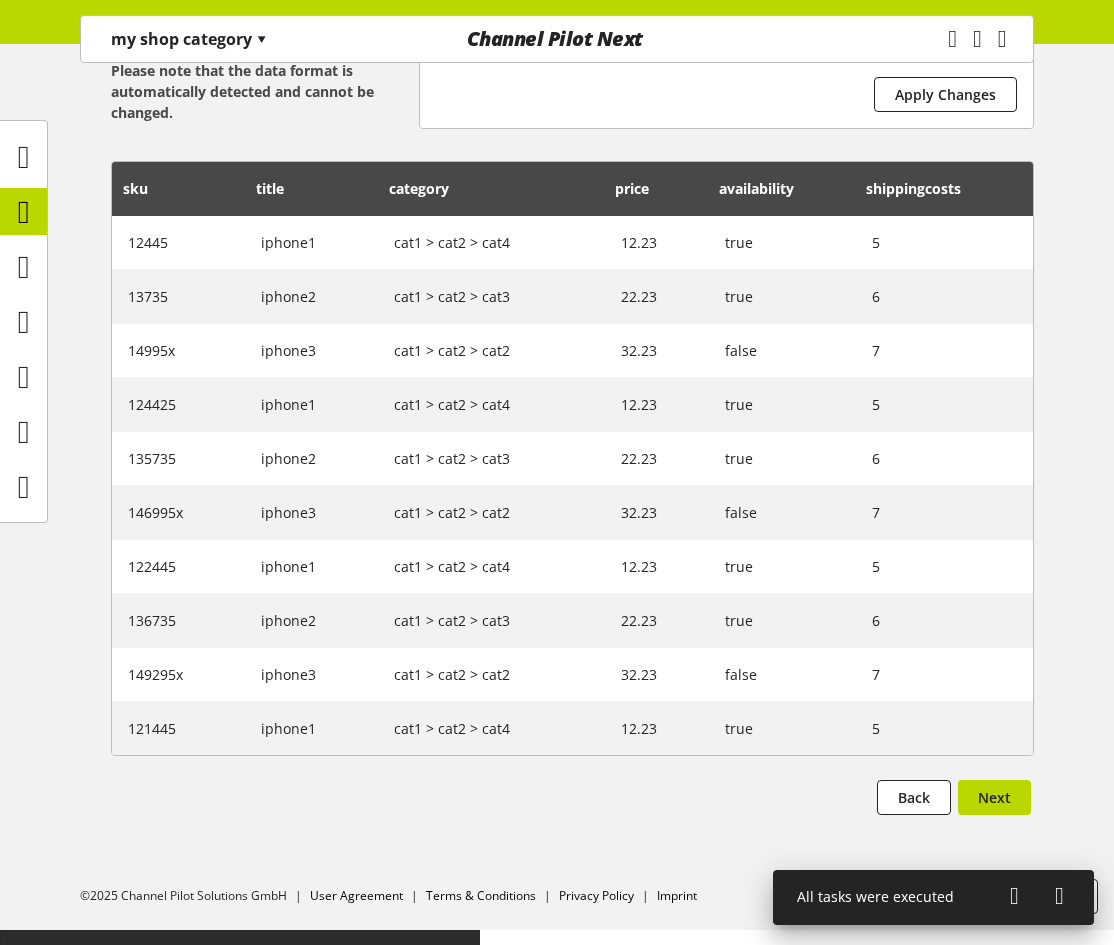 scroll, scrollTop: 0, scrollLeft: 0, axis: both 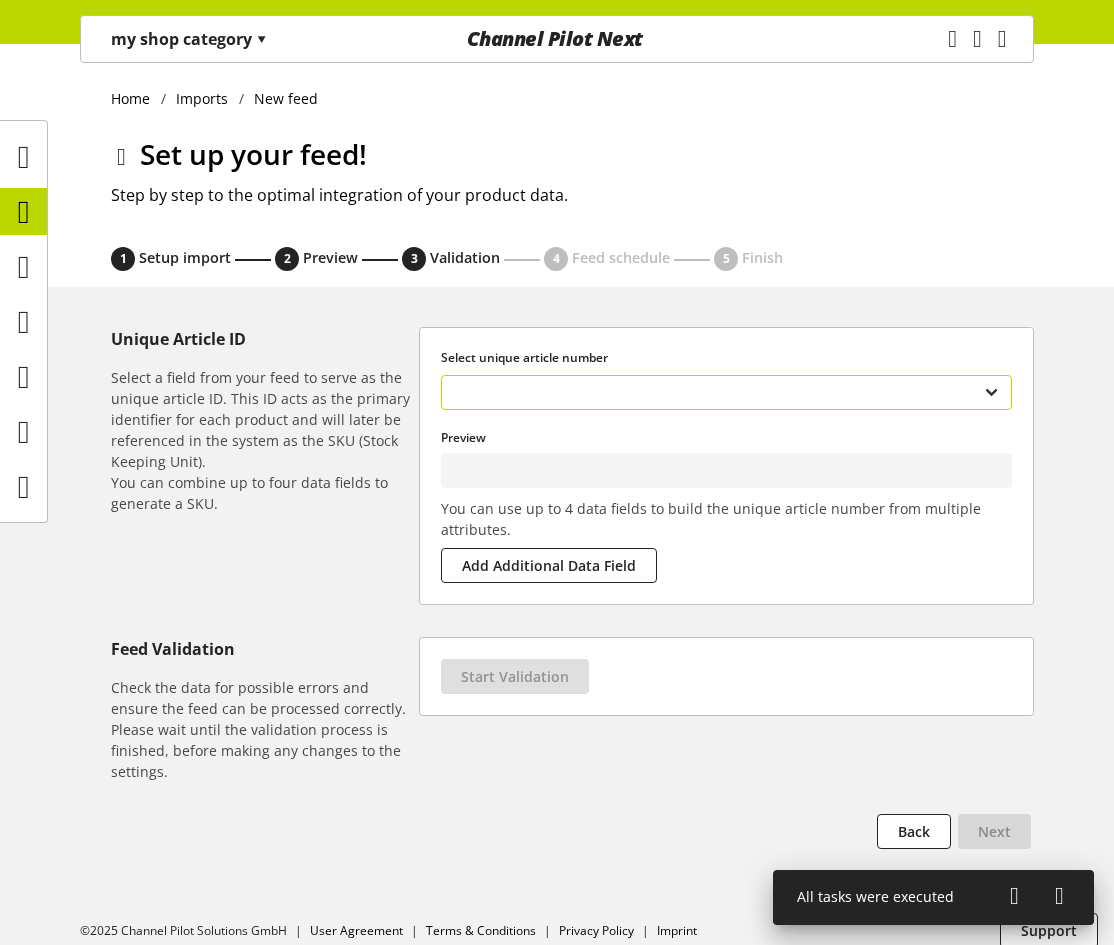 click on "**********" at bounding box center [726, 392] 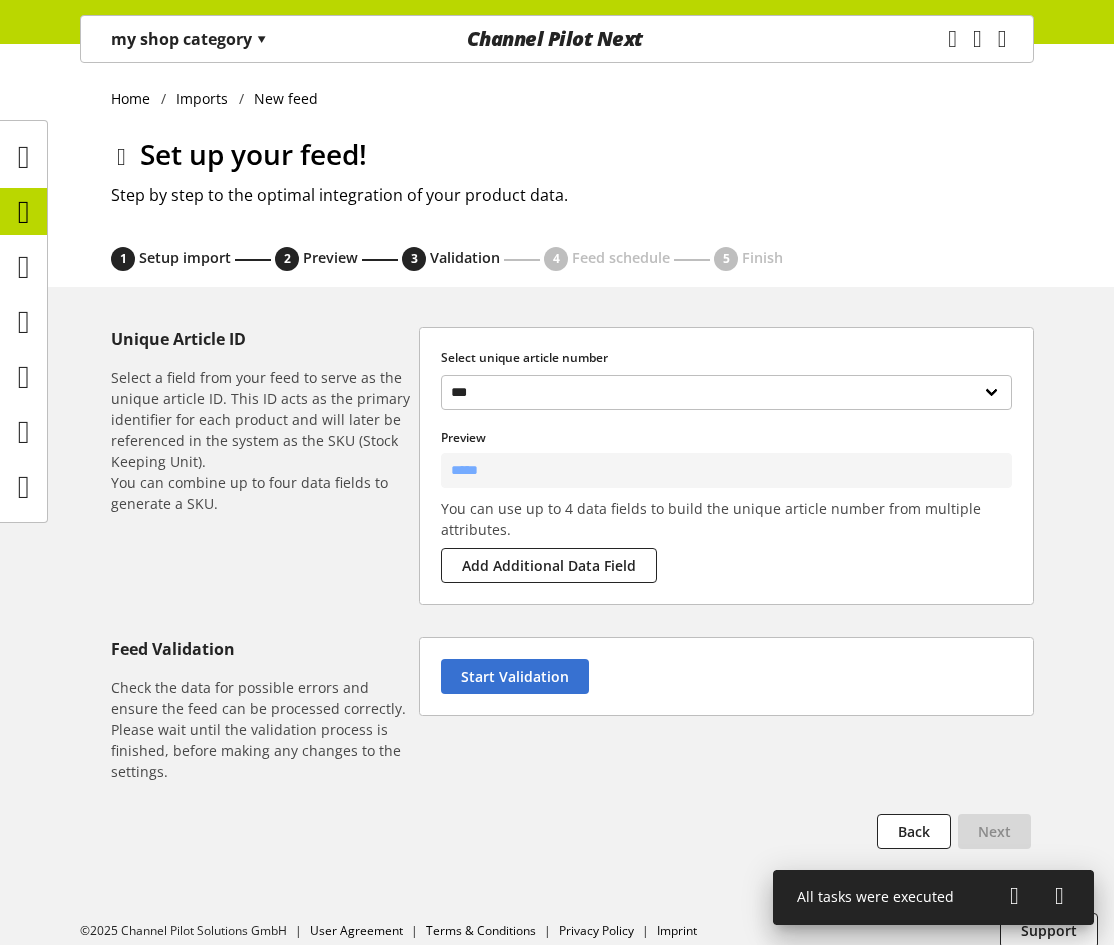 click on "Start Validation" at bounding box center [726, 676] 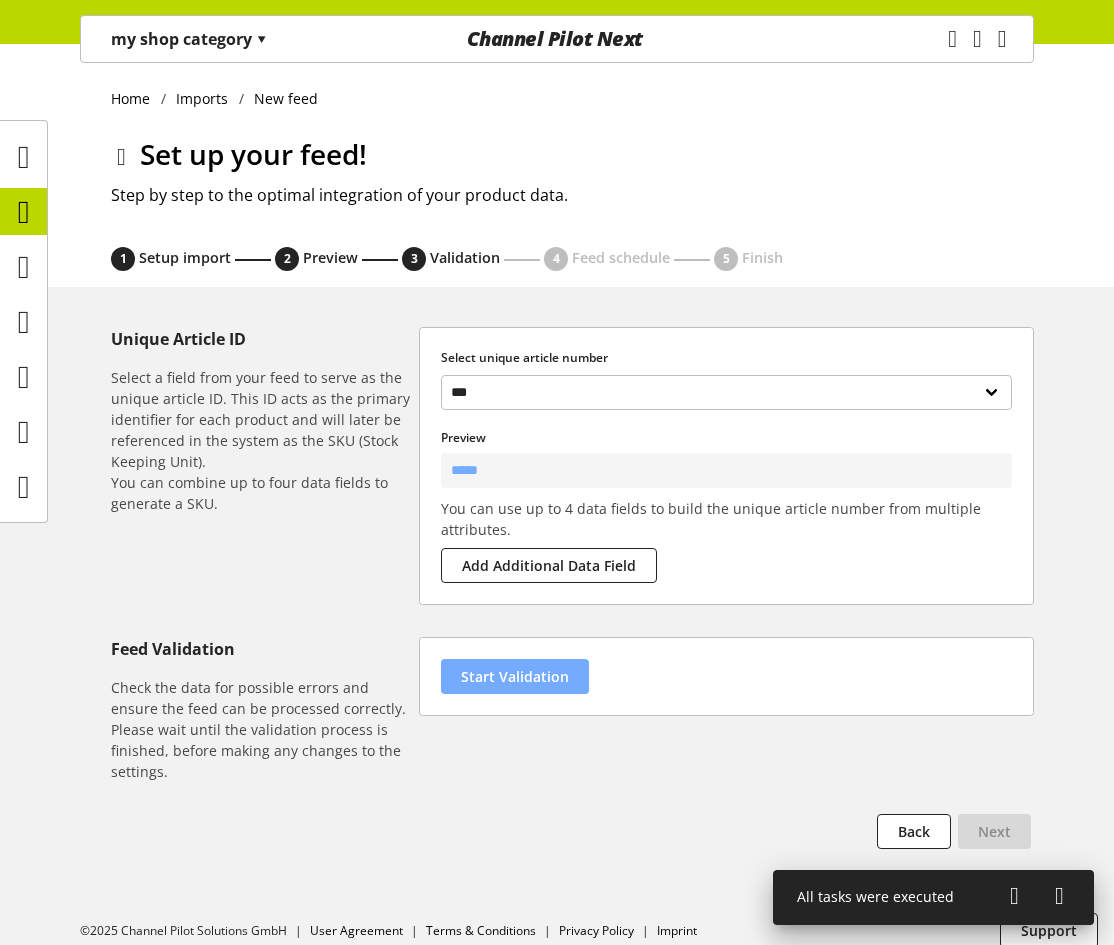 click on "Start Validation" at bounding box center (515, 676) 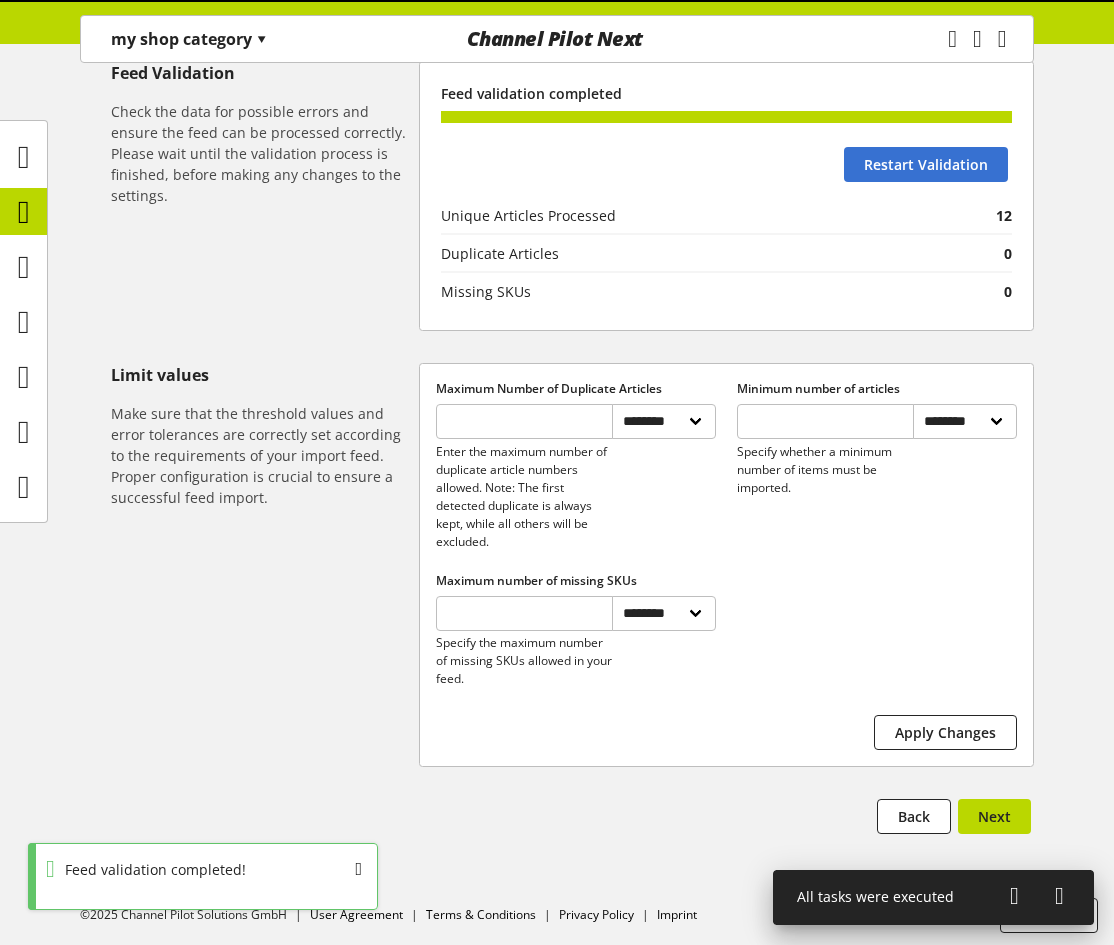 scroll, scrollTop: 580, scrollLeft: 0, axis: vertical 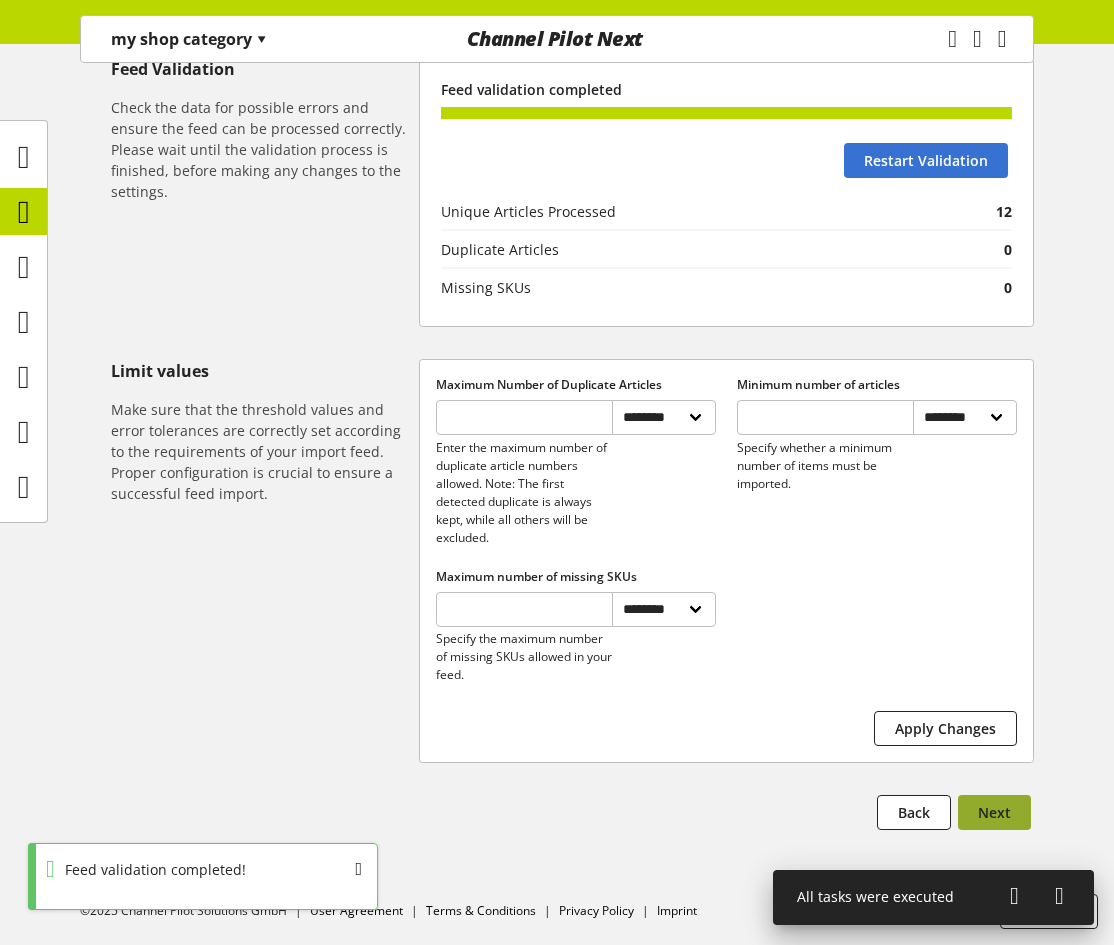 click on "Next" at bounding box center (994, 812) 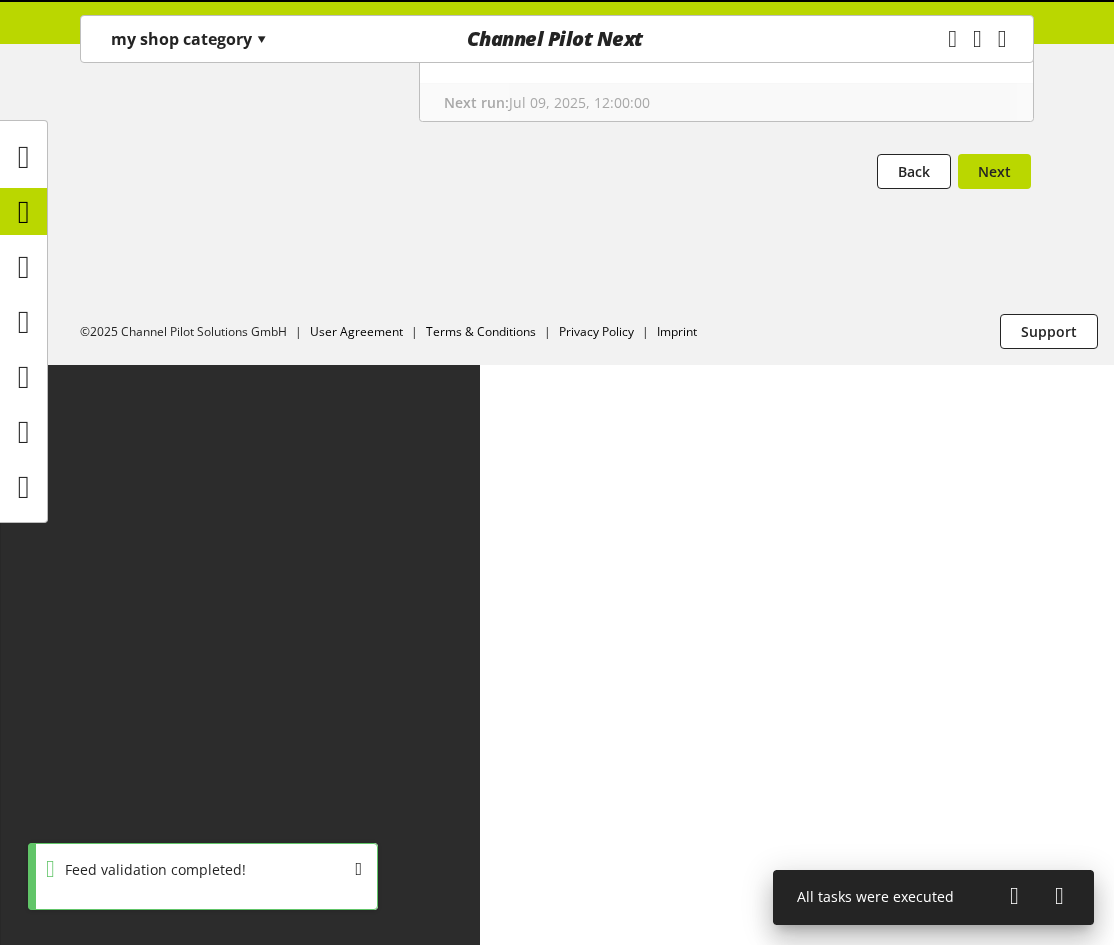 scroll, scrollTop: 0, scrollLeft: 0, axis: both 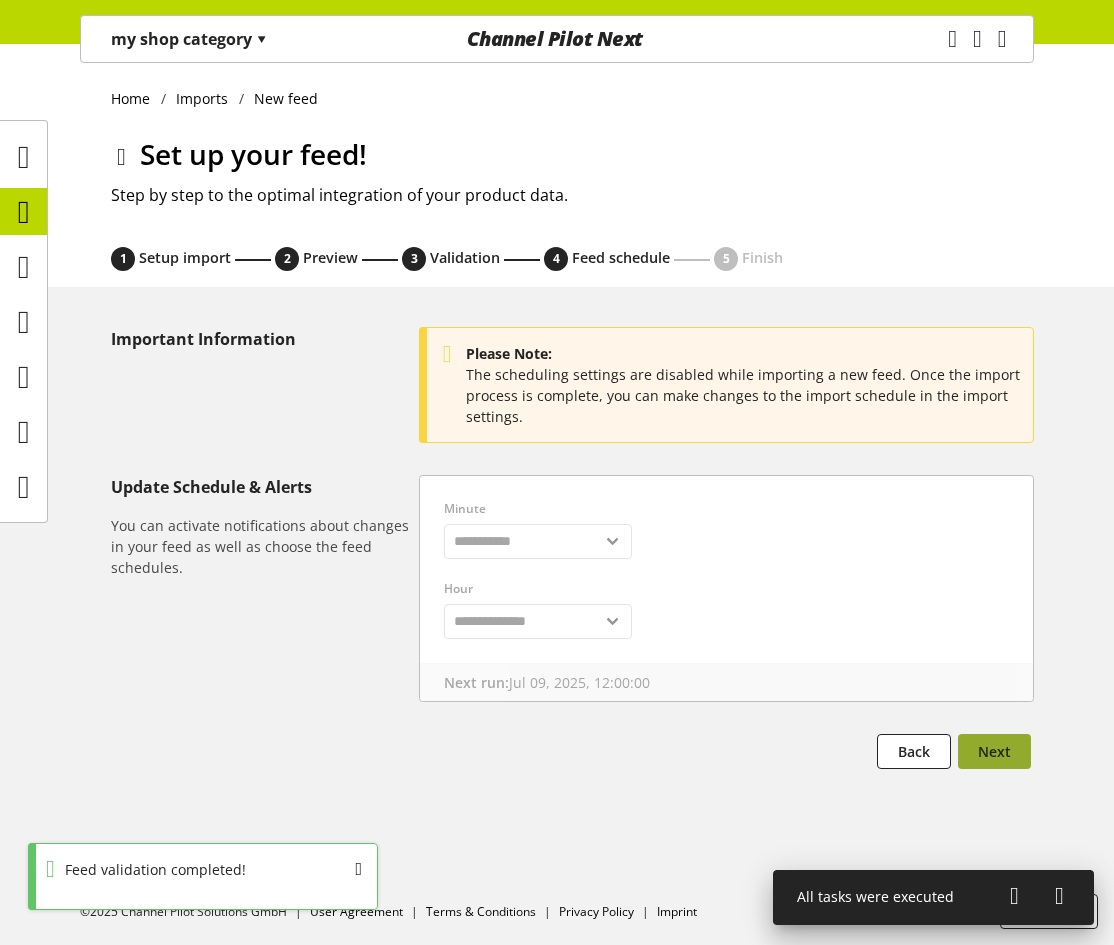 click on "Next" at bounding box center (994, 751) 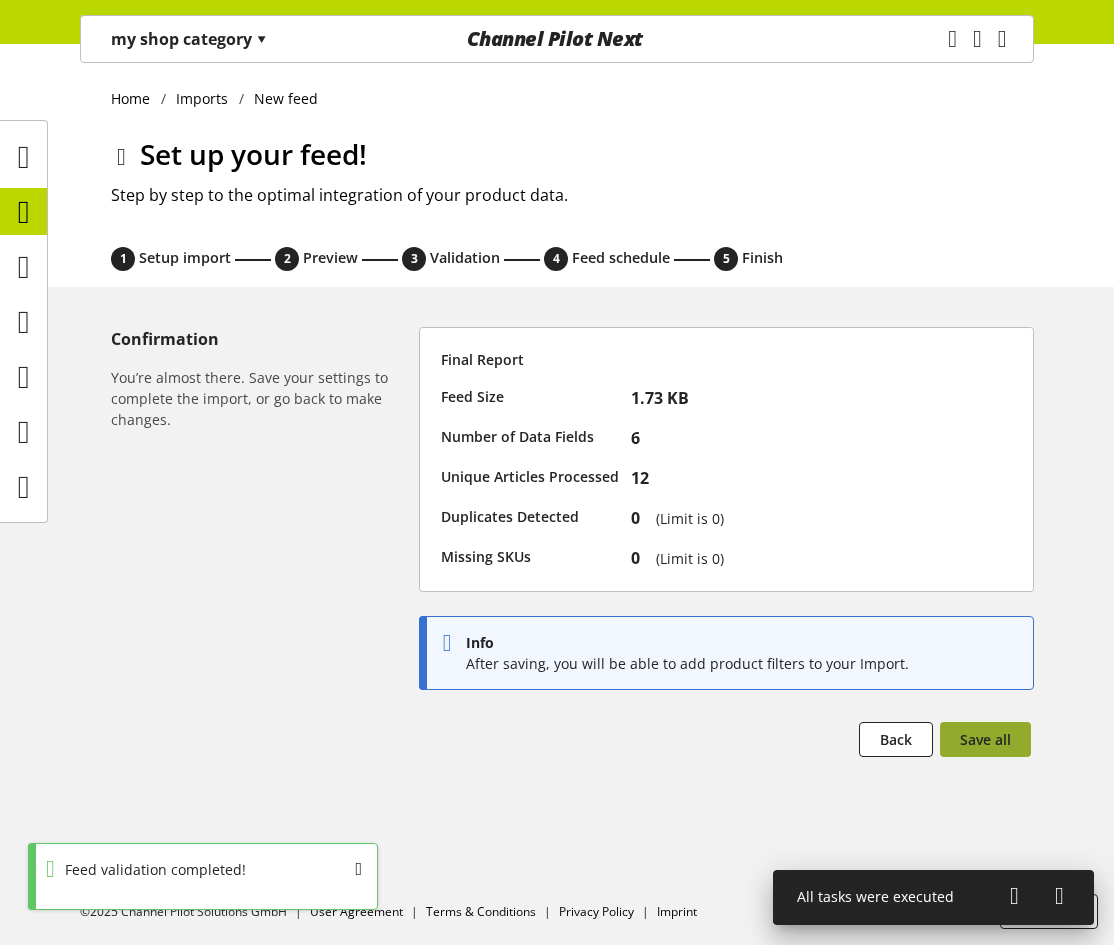 click on "Save all" at bounding box center [985, 739] 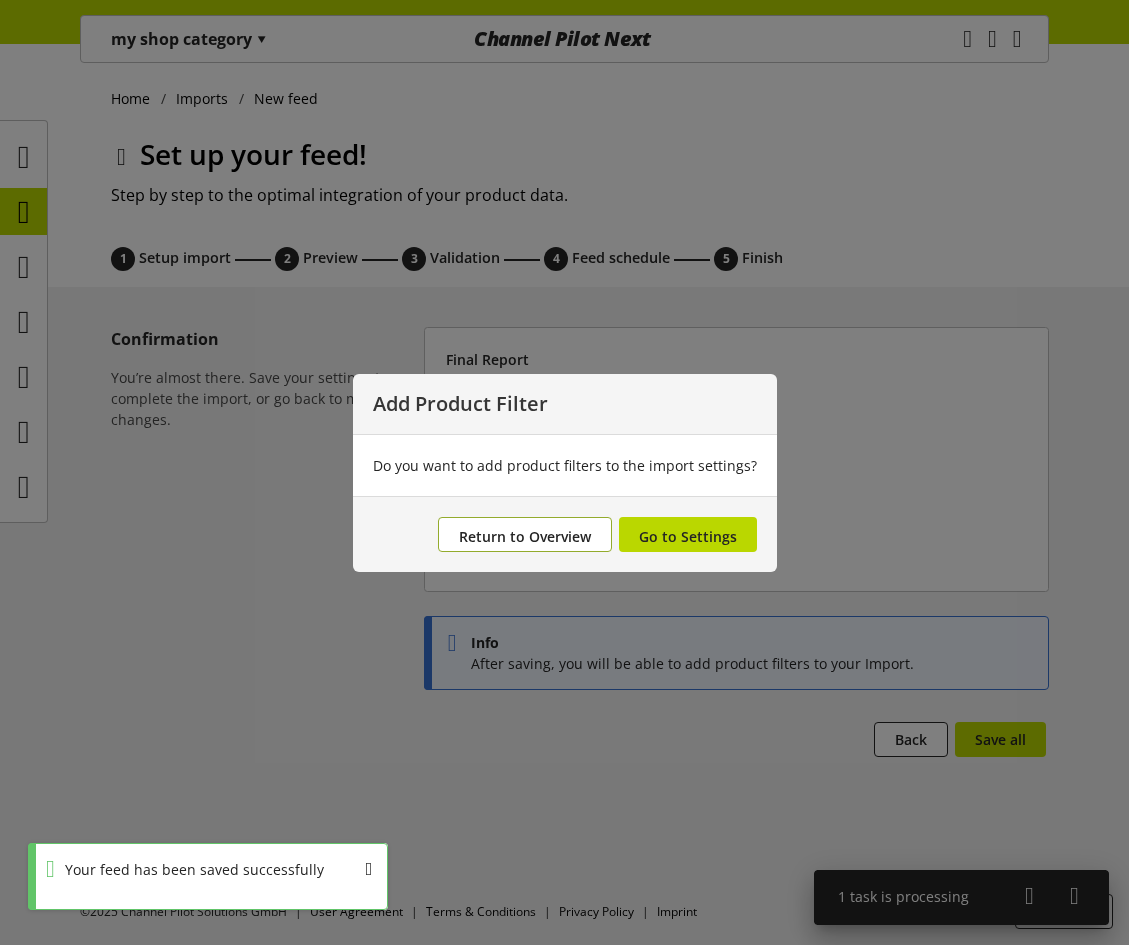 click on "Return to Overview" at bounding box center (525, 536) 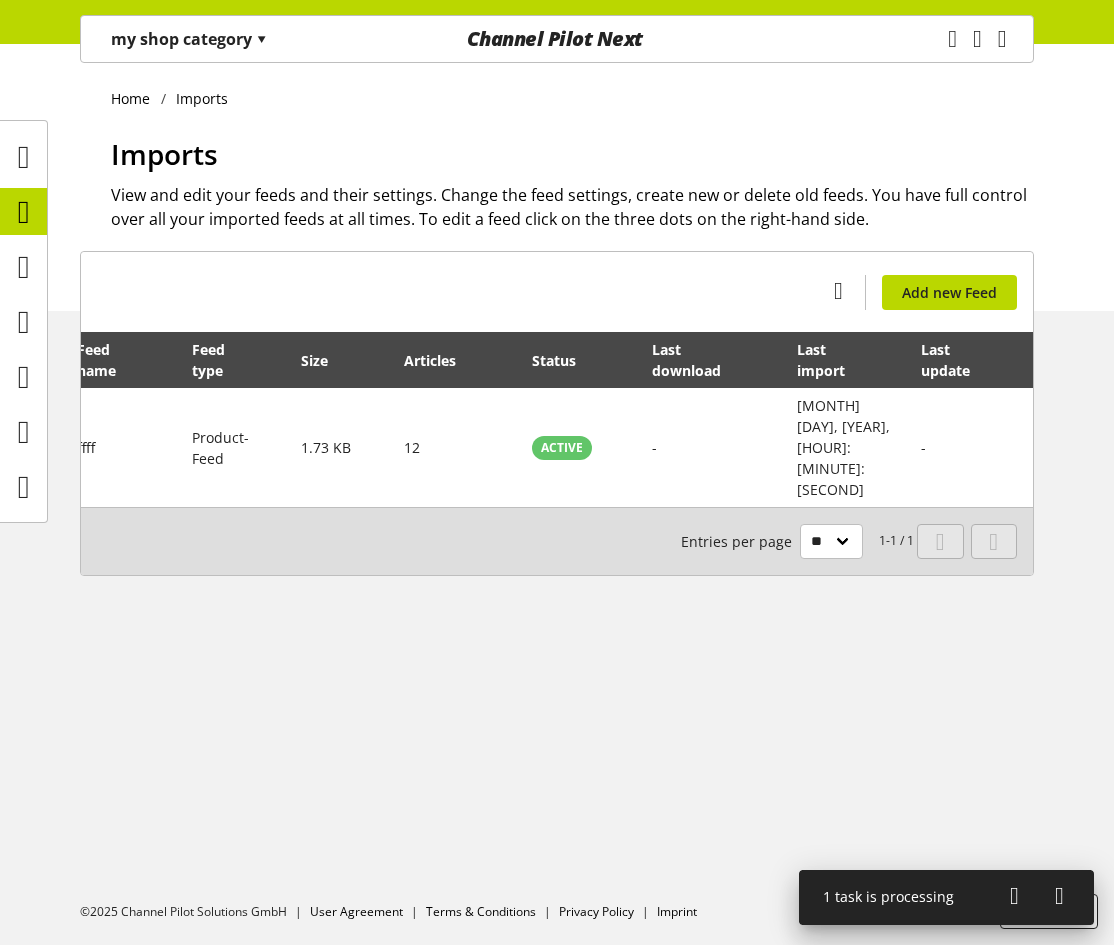 scroll, scrollTop: 0, scrollLeft: 108, axis: horizontal 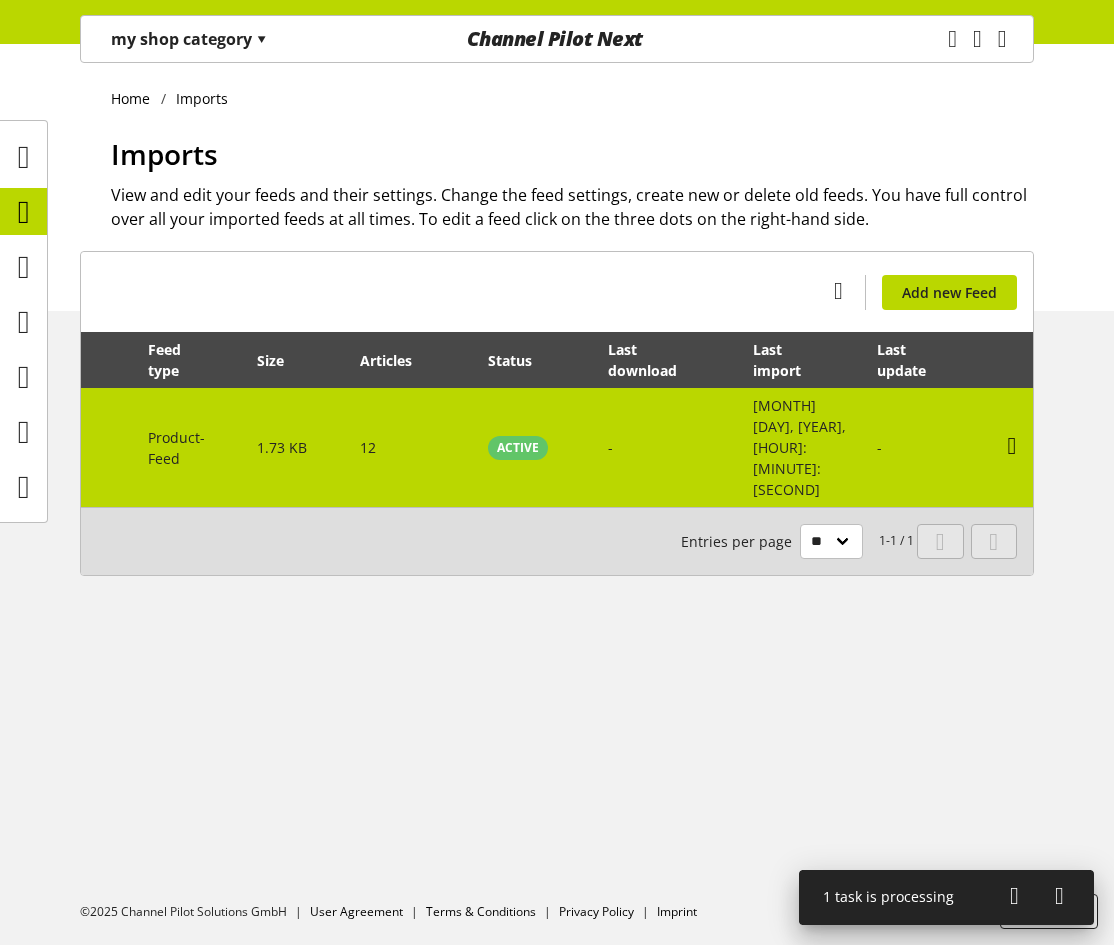 click at bounding box center [1012, 446] 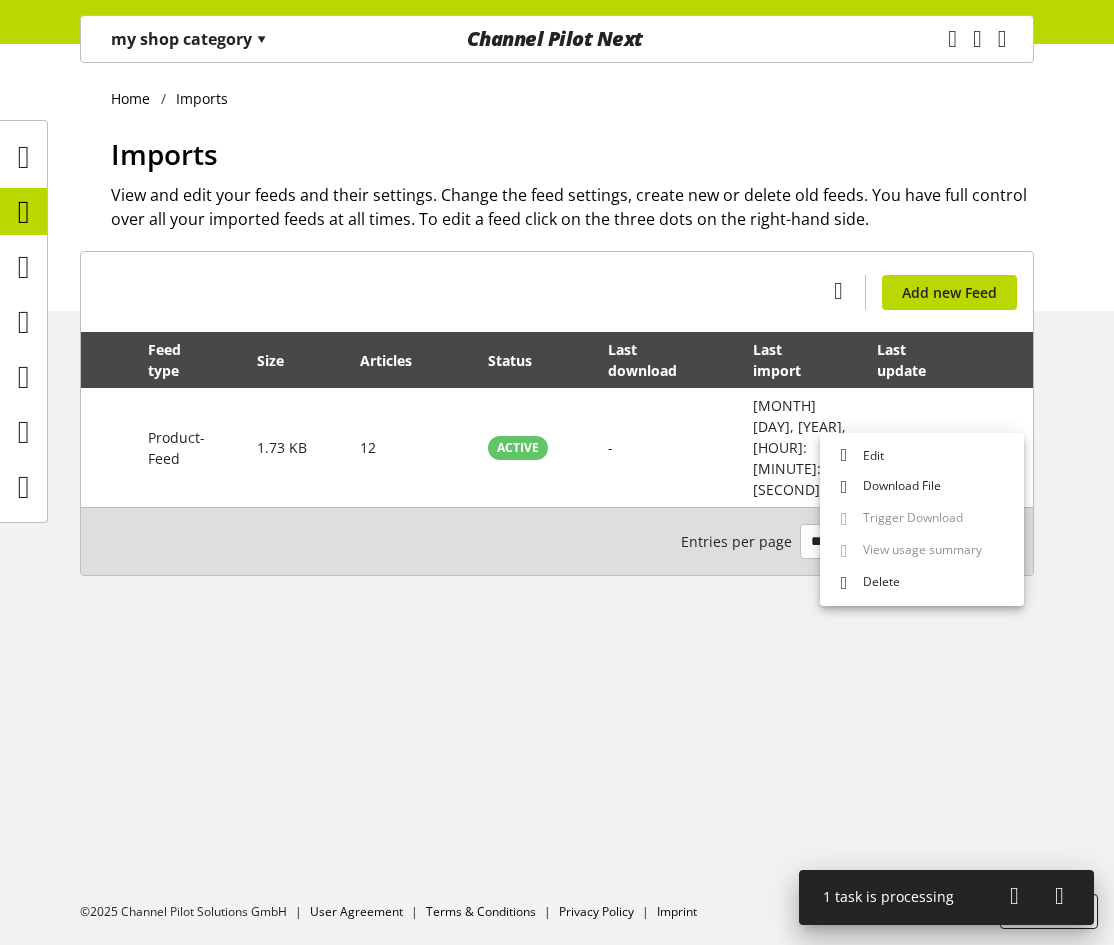 click on "Home Imports Imports View and edit your feeds and their settings. Change the feed settings, create new or delete old feeds. You have full control over all your imported feeds at all times. To edit a feed click on the three dots on the right-hand side. You don't have permission to create an import feed. Add new Feed Feed name Feed type Size Articles Status Last download Last import Last update ffff Product-Feed 1.73 KB 12 ACTIVE - Jul 09, 2025, 11:55:16 - 1-1 / 1 Entries per page ** ** ** ***" at bounding box center [557, 494] 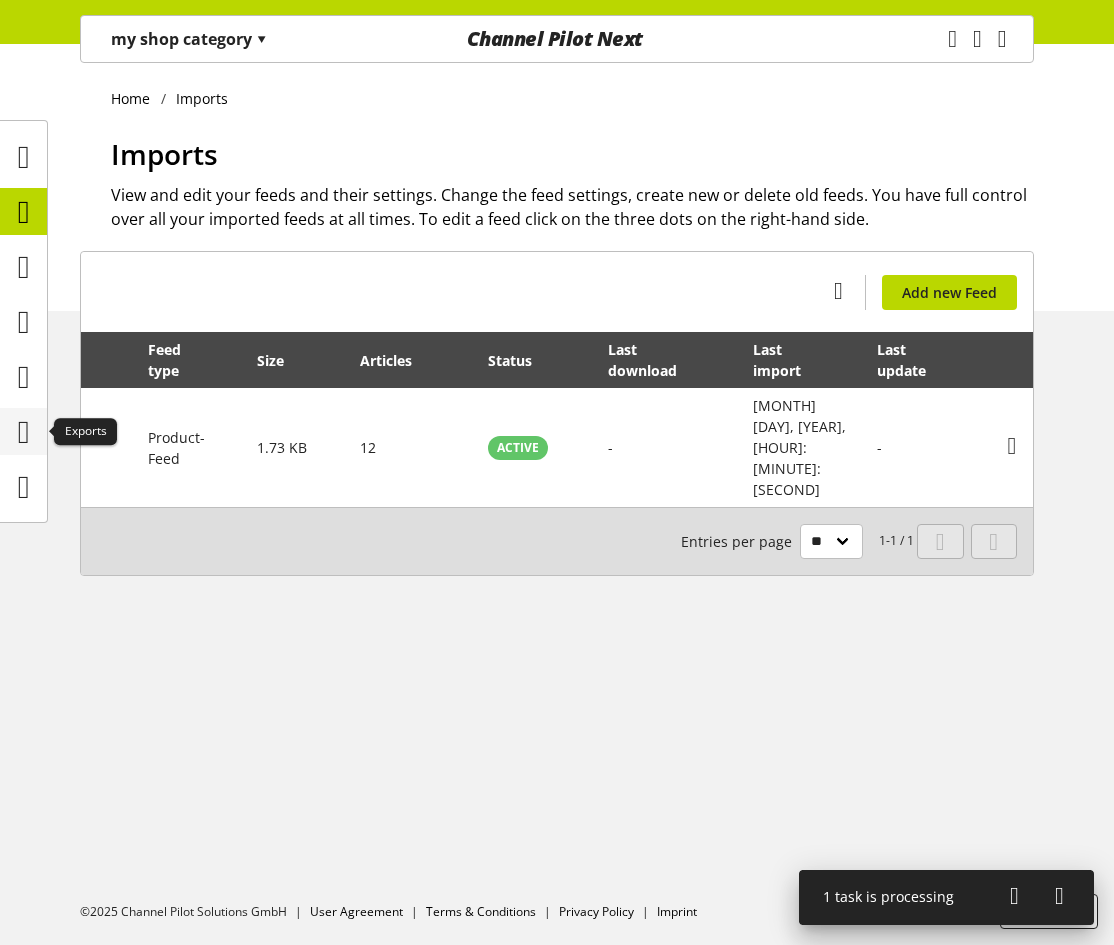 click at bounding box center (24, 432) 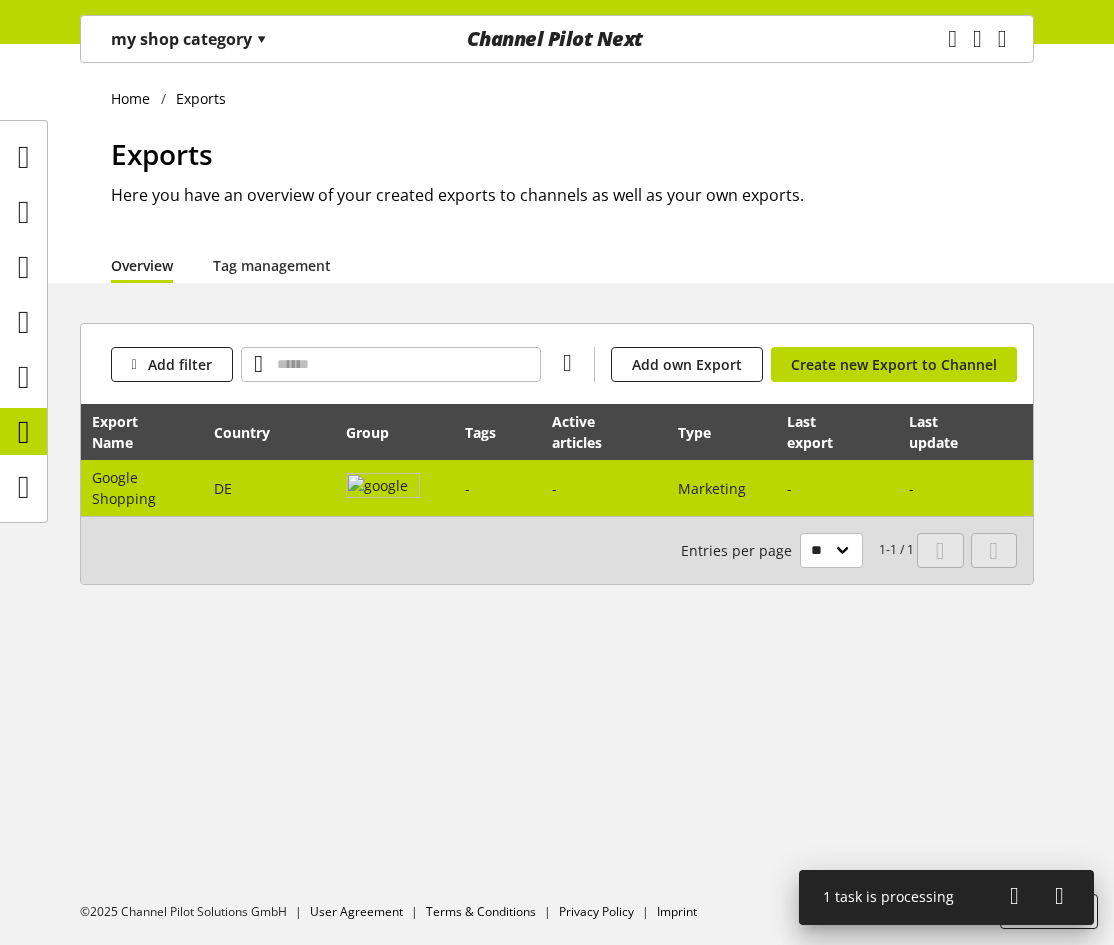 click at bounding box center (383, 488) 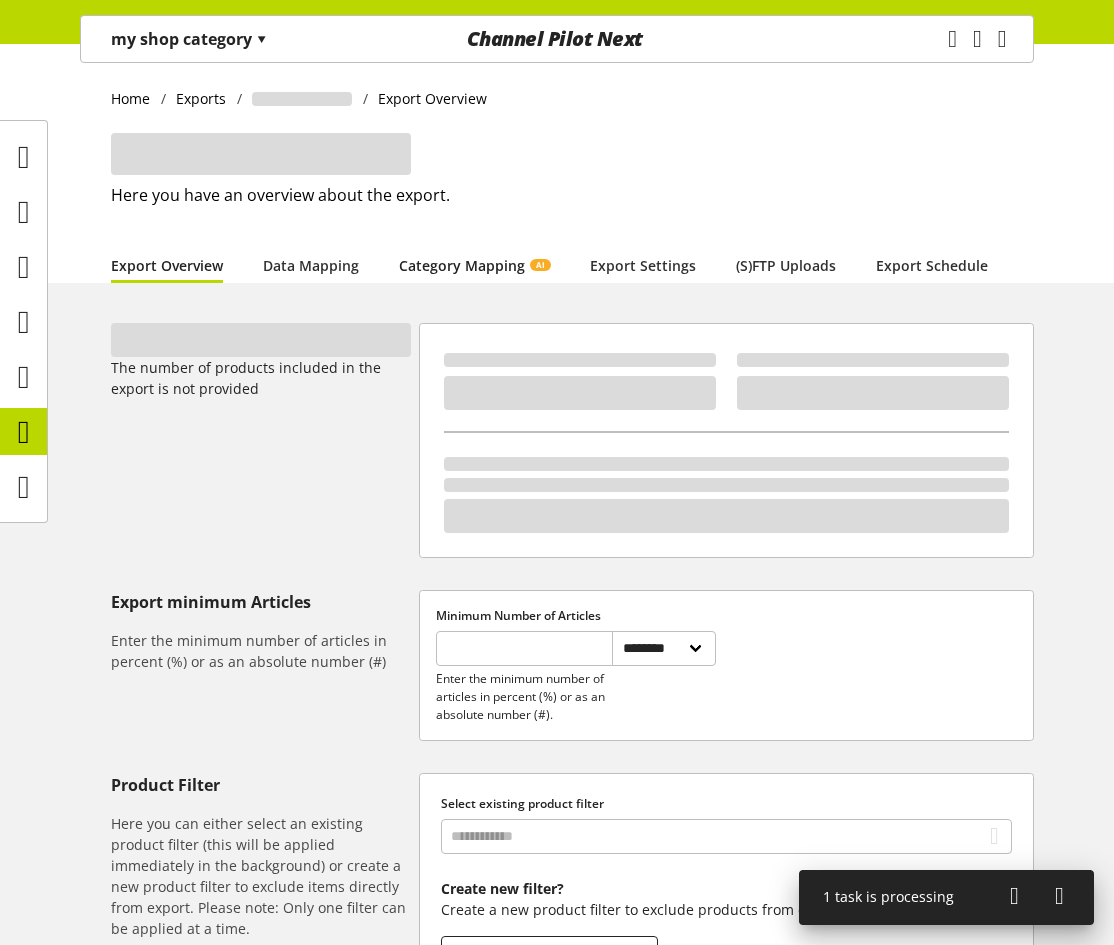 click on "Category Mapping AI" at bounding box center (474, 265) 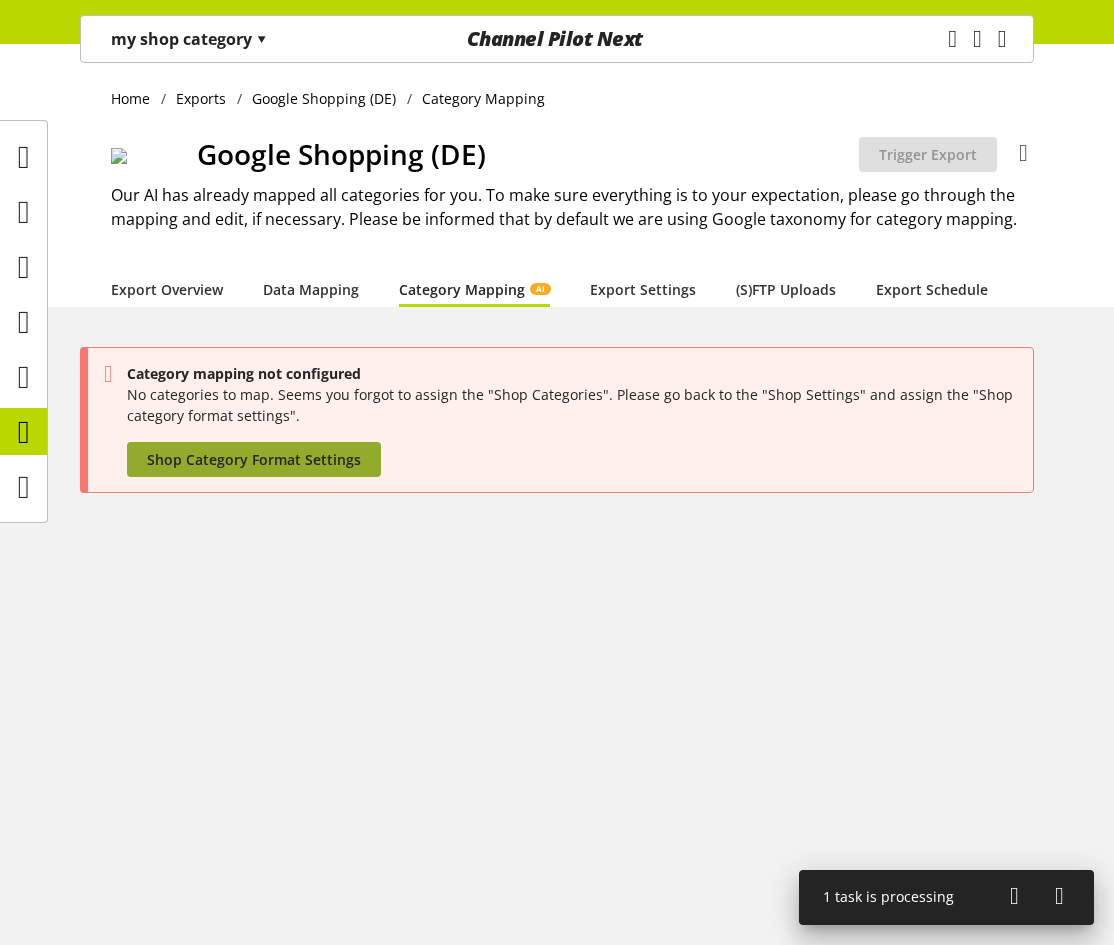 click on "Shop Category Format Settings" at bounding box center (254, 459) 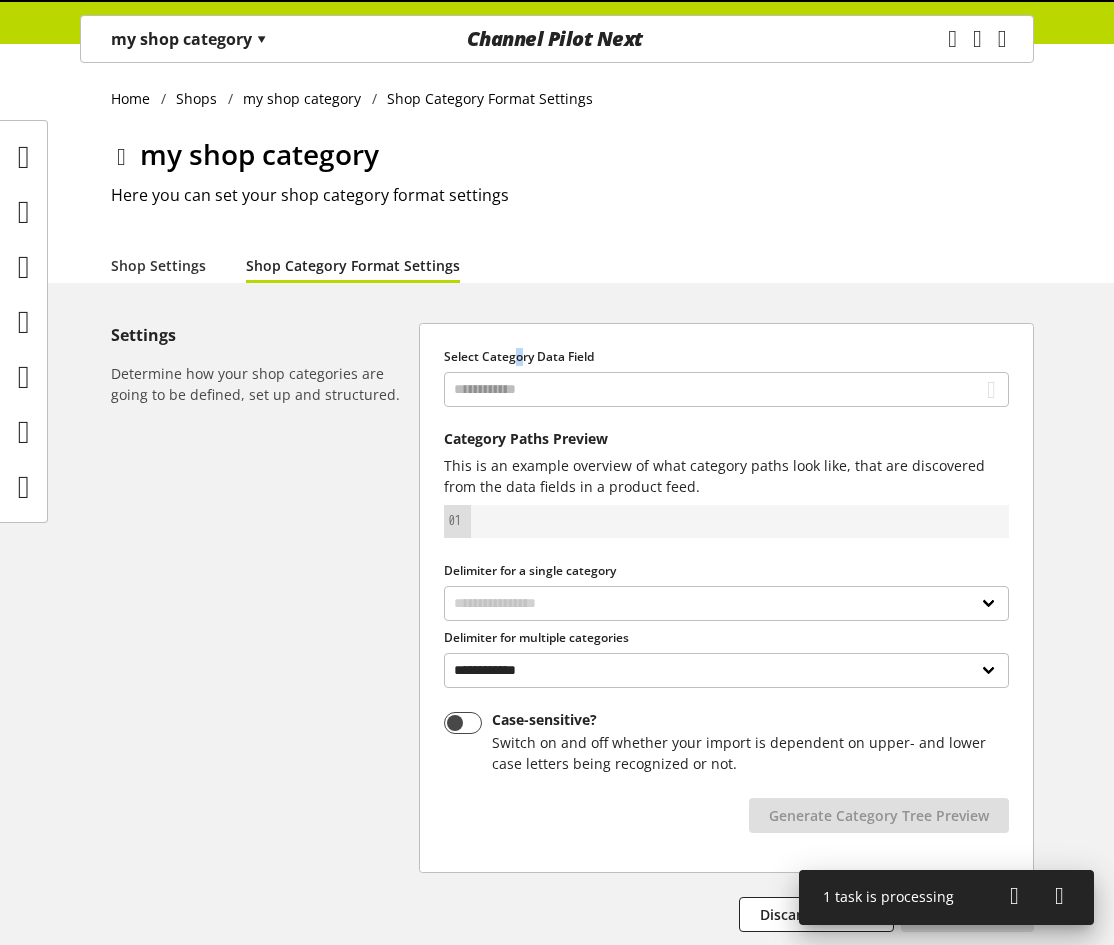 click on "**********" at bounding box center [726, 598] 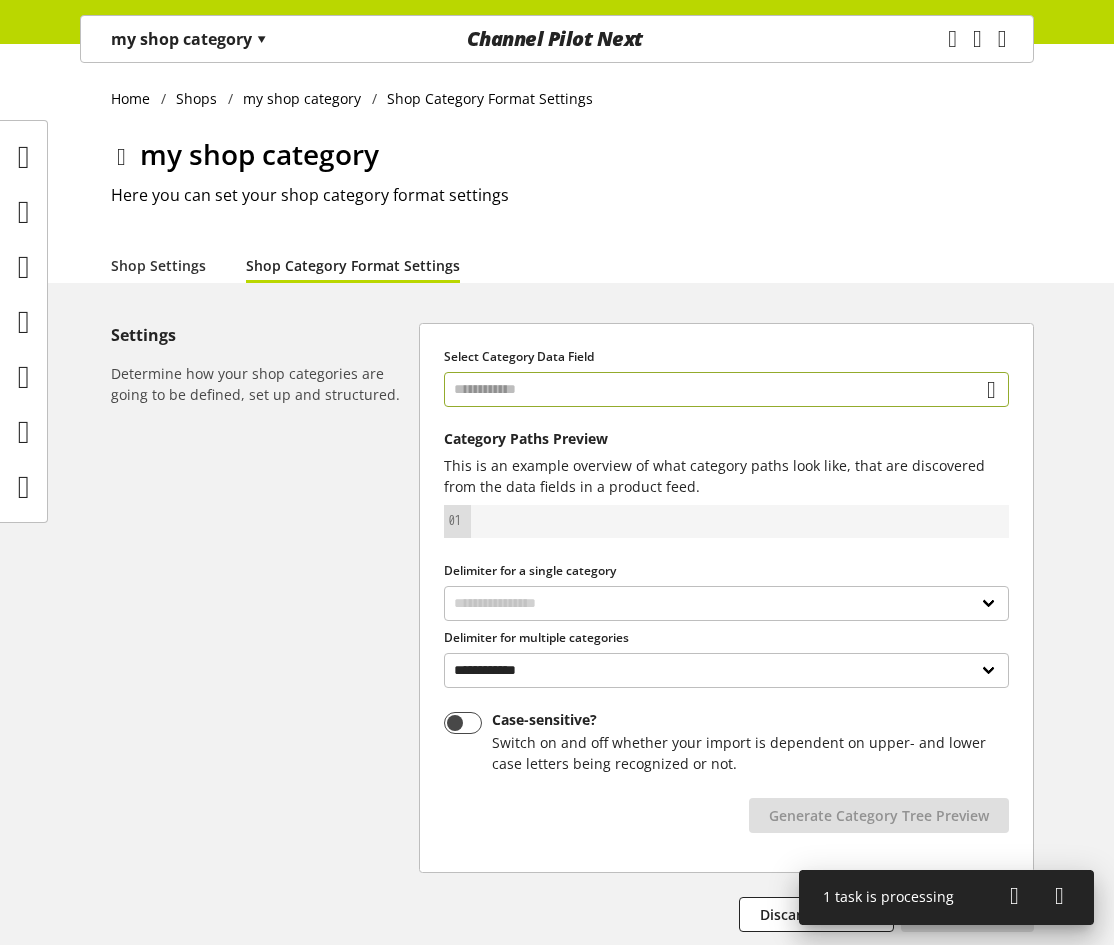 click at bounding box center [726, 389] 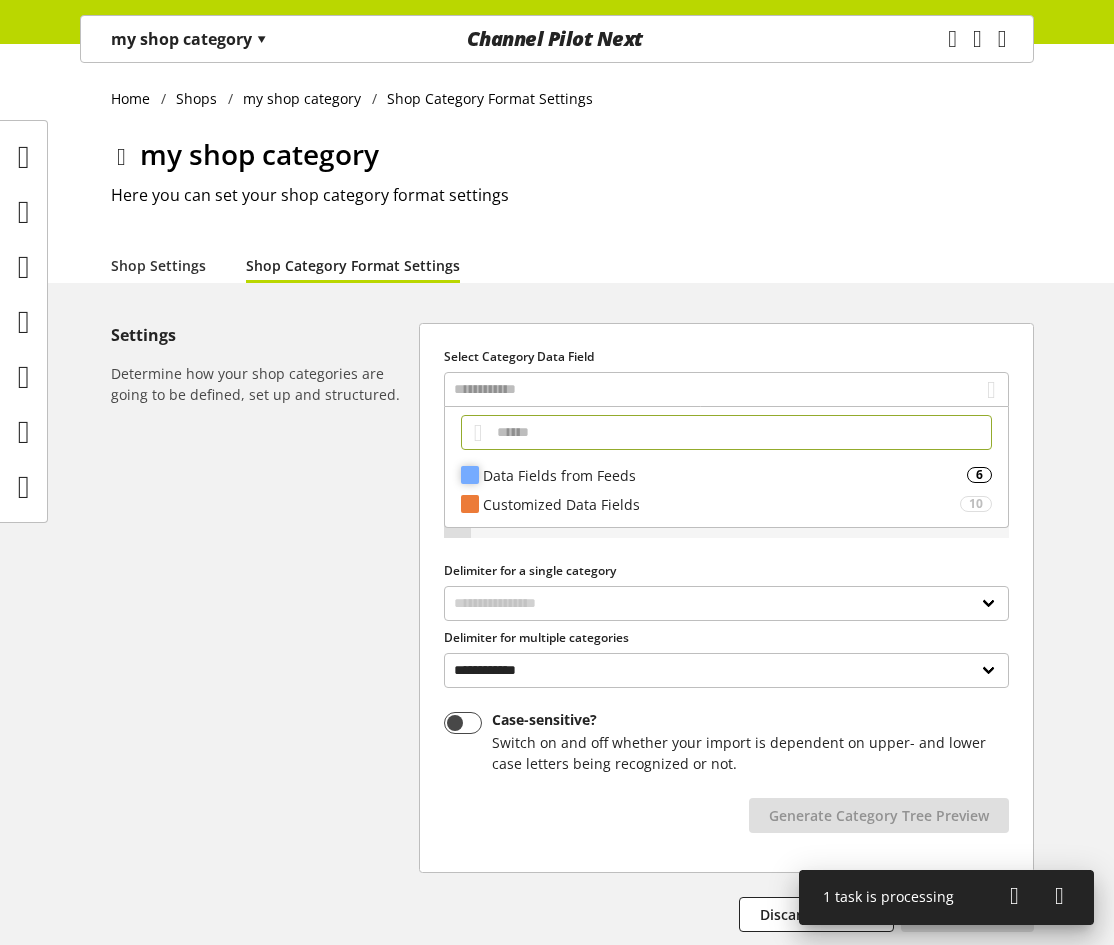 click on "Data Fields from Feeds" at bounding box center [725, 475] 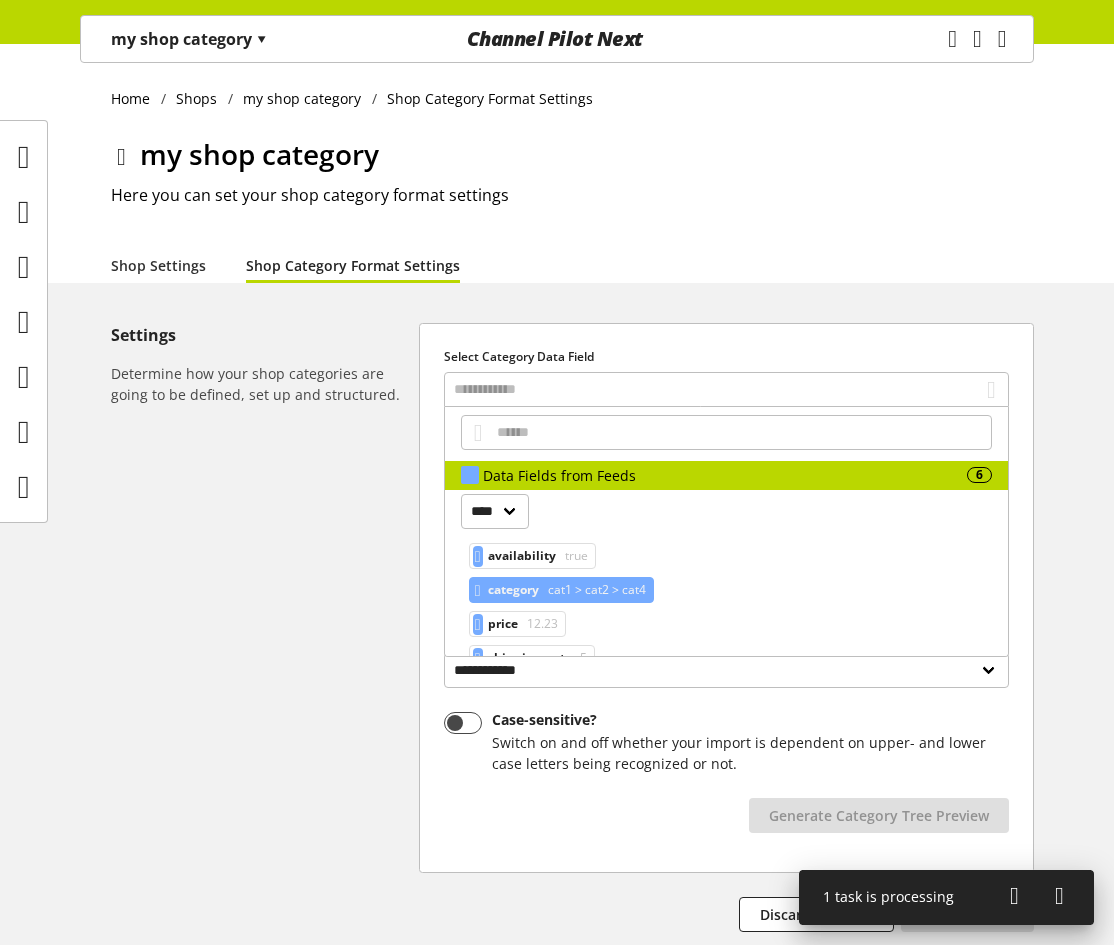 click on "category" at bounding box center [522, 556] 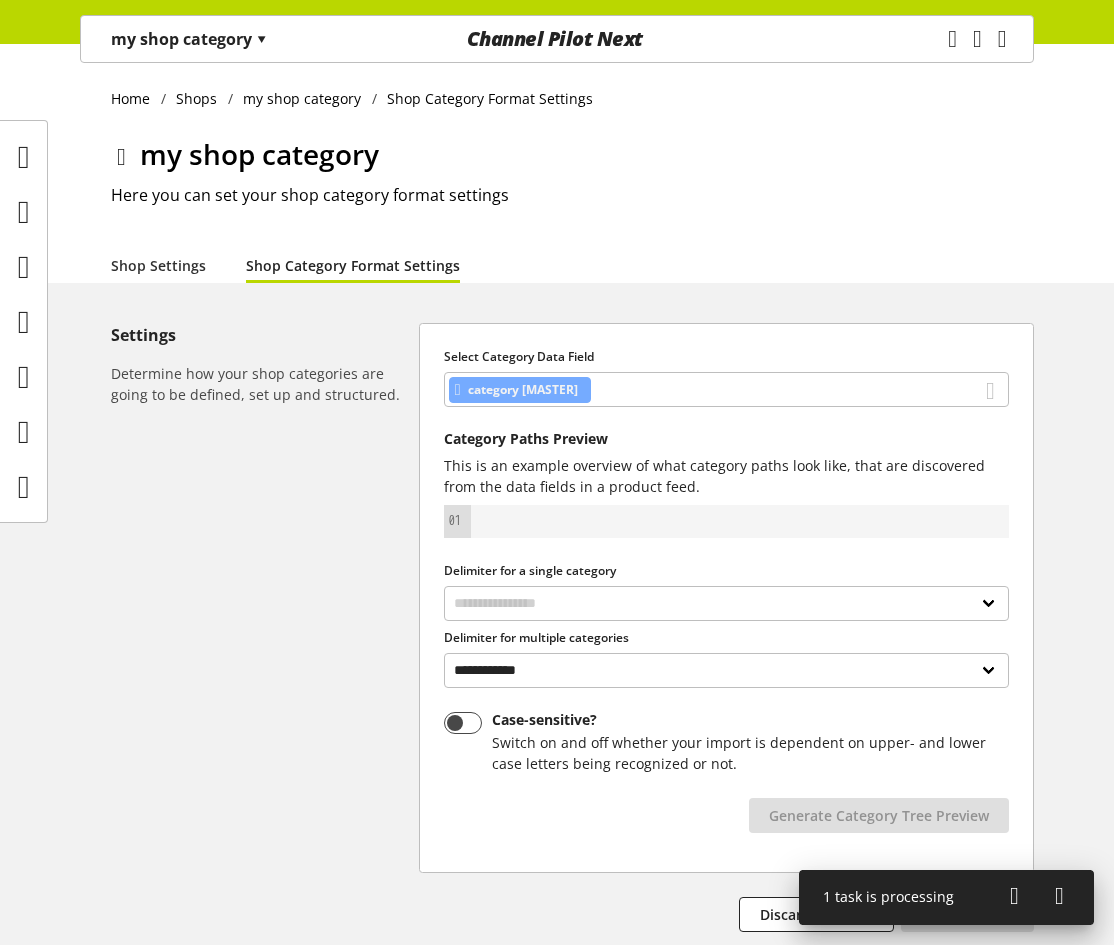 click on "**********" at bounding box center (726, 668) 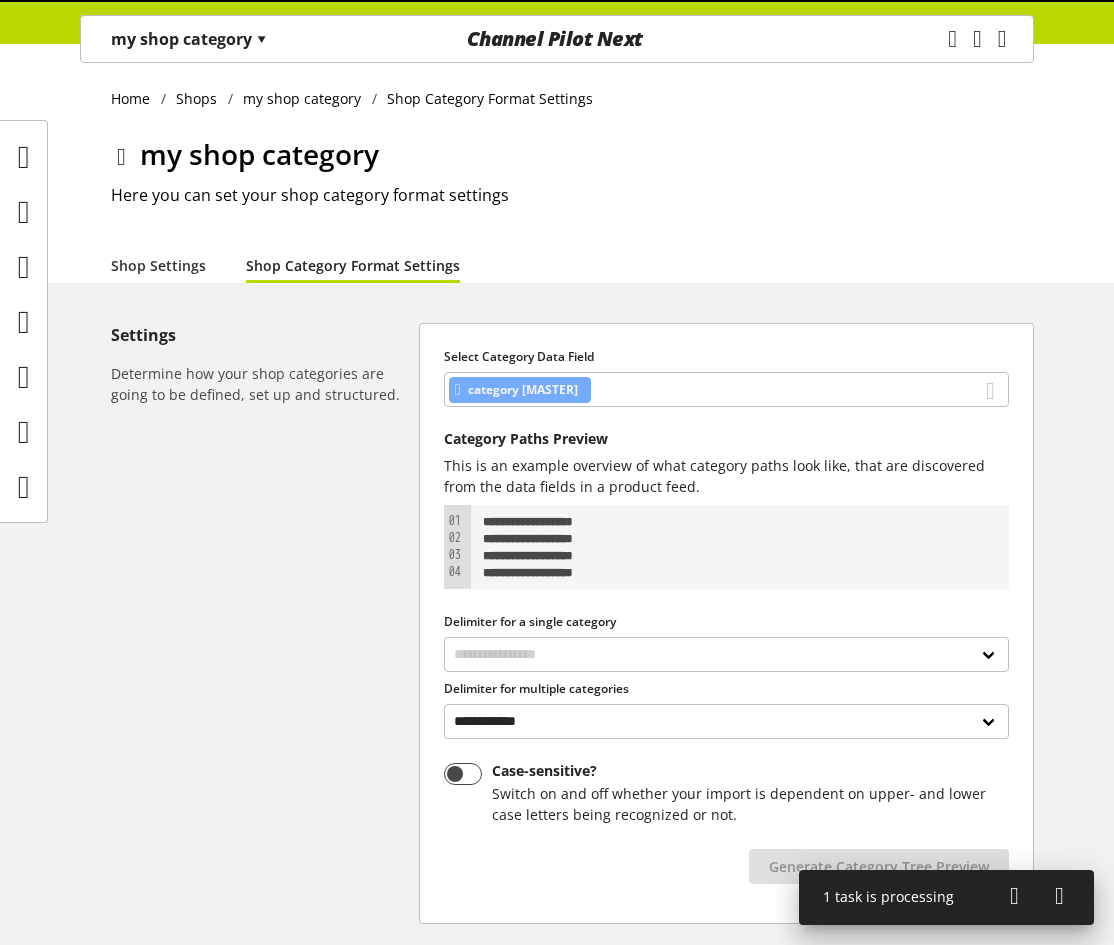 click on "**********" at bounding box center [726, 623] 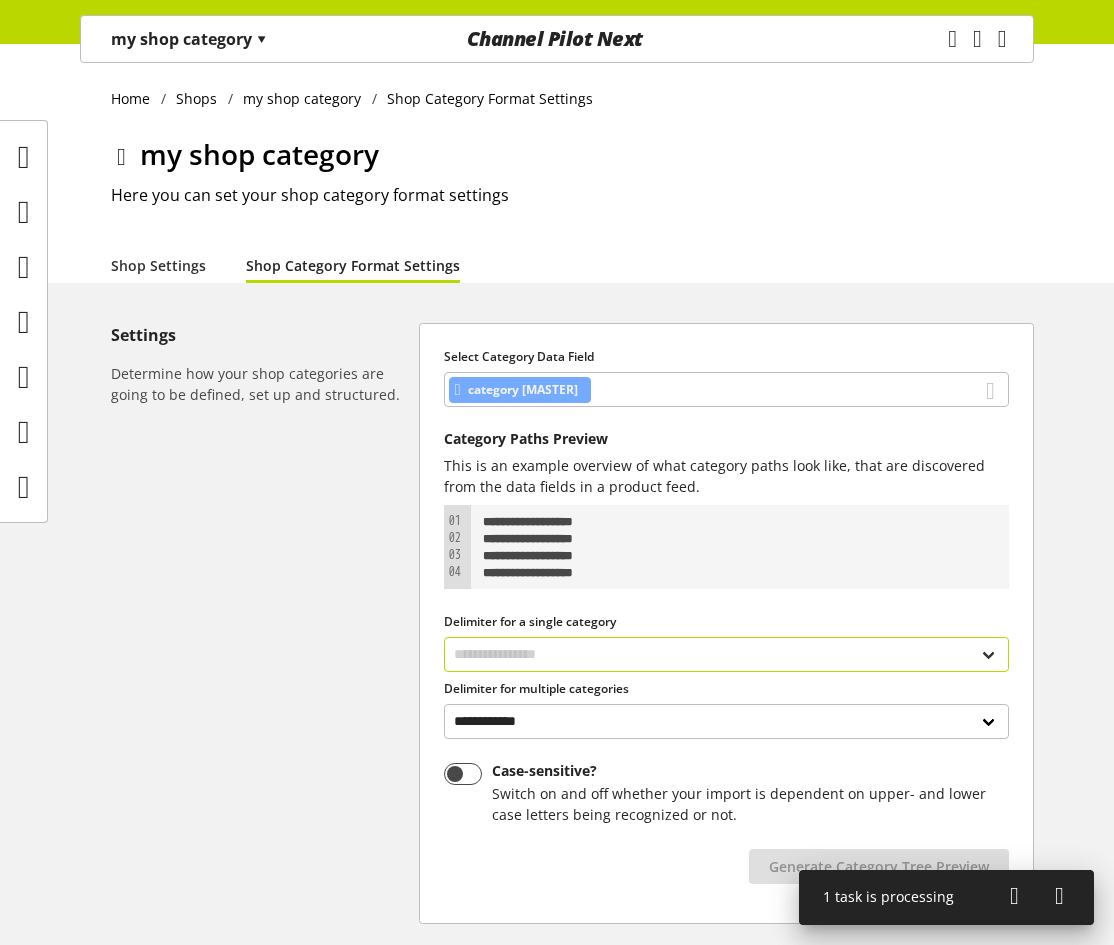 click on "**********" at bounding box center (726, 654) 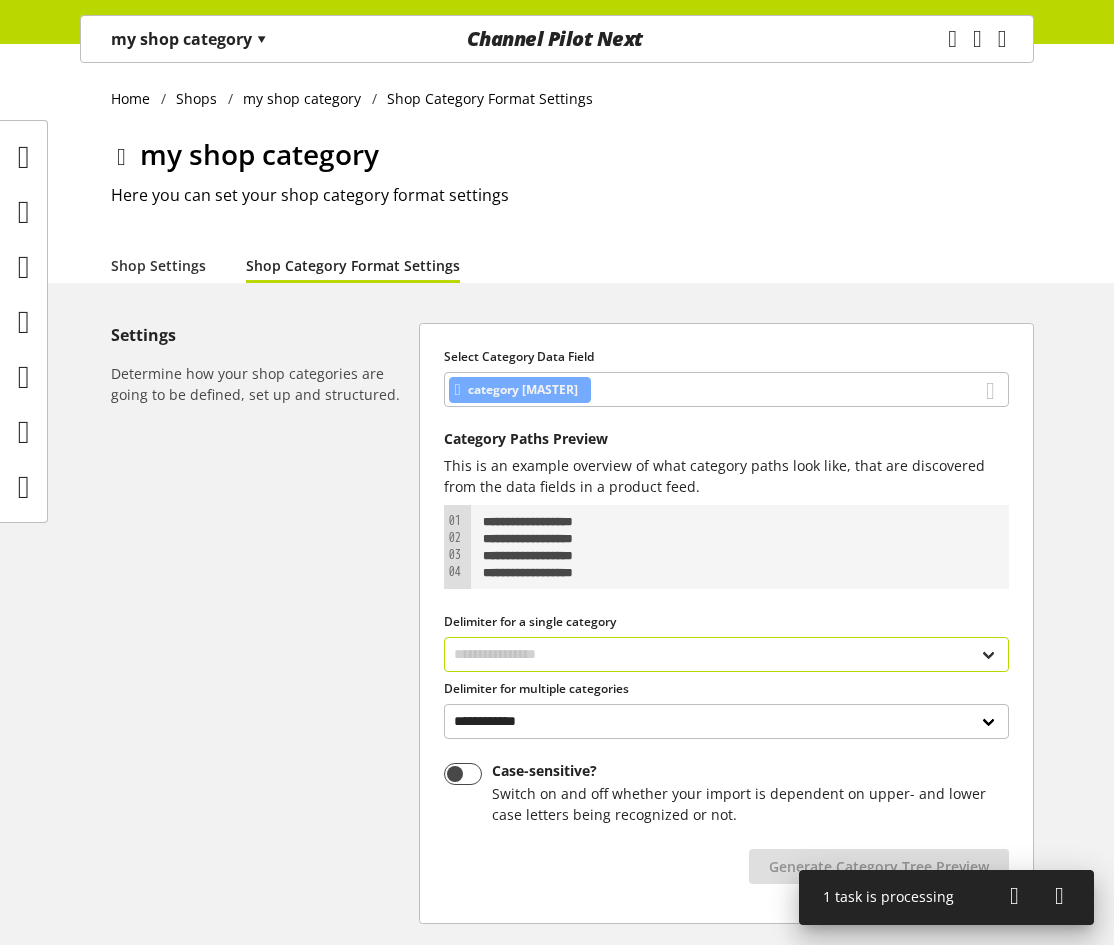 select on "*" 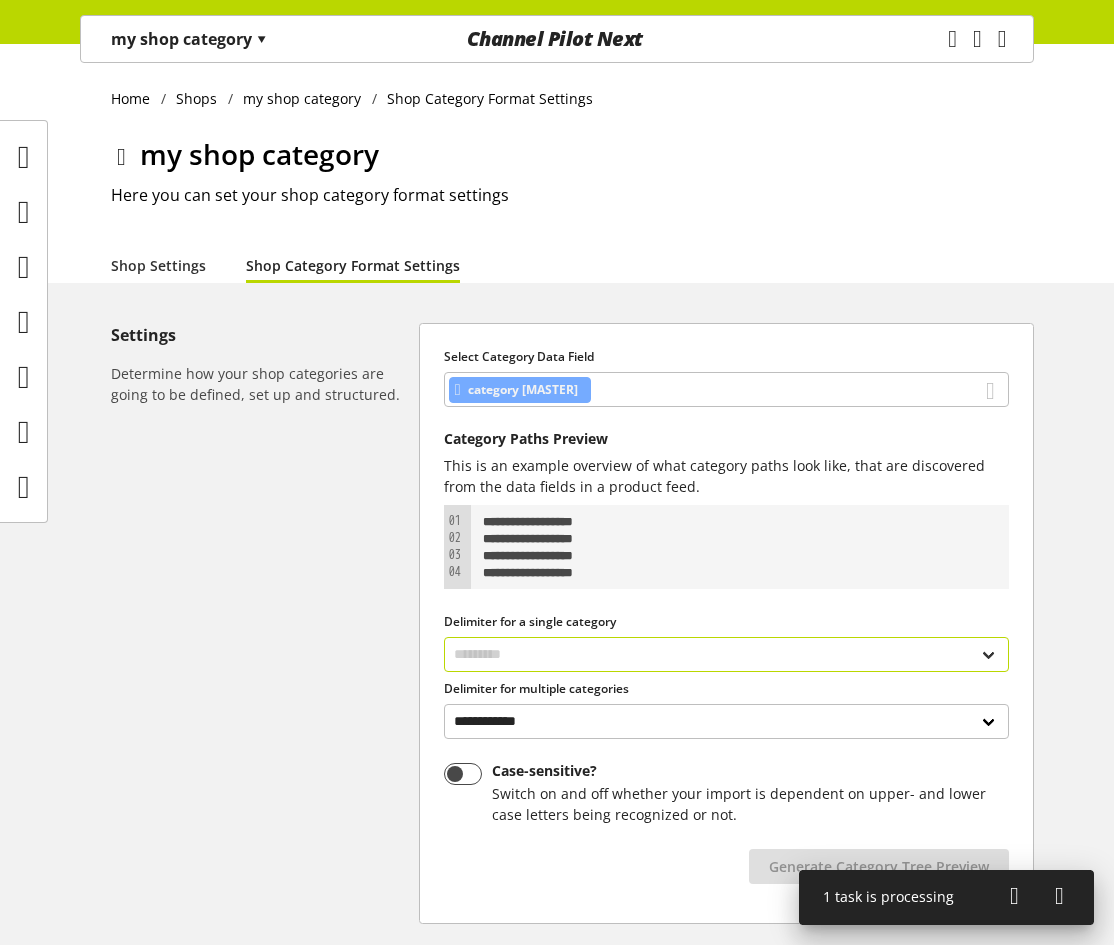 click on "**********" at bounding box center (726, 654) 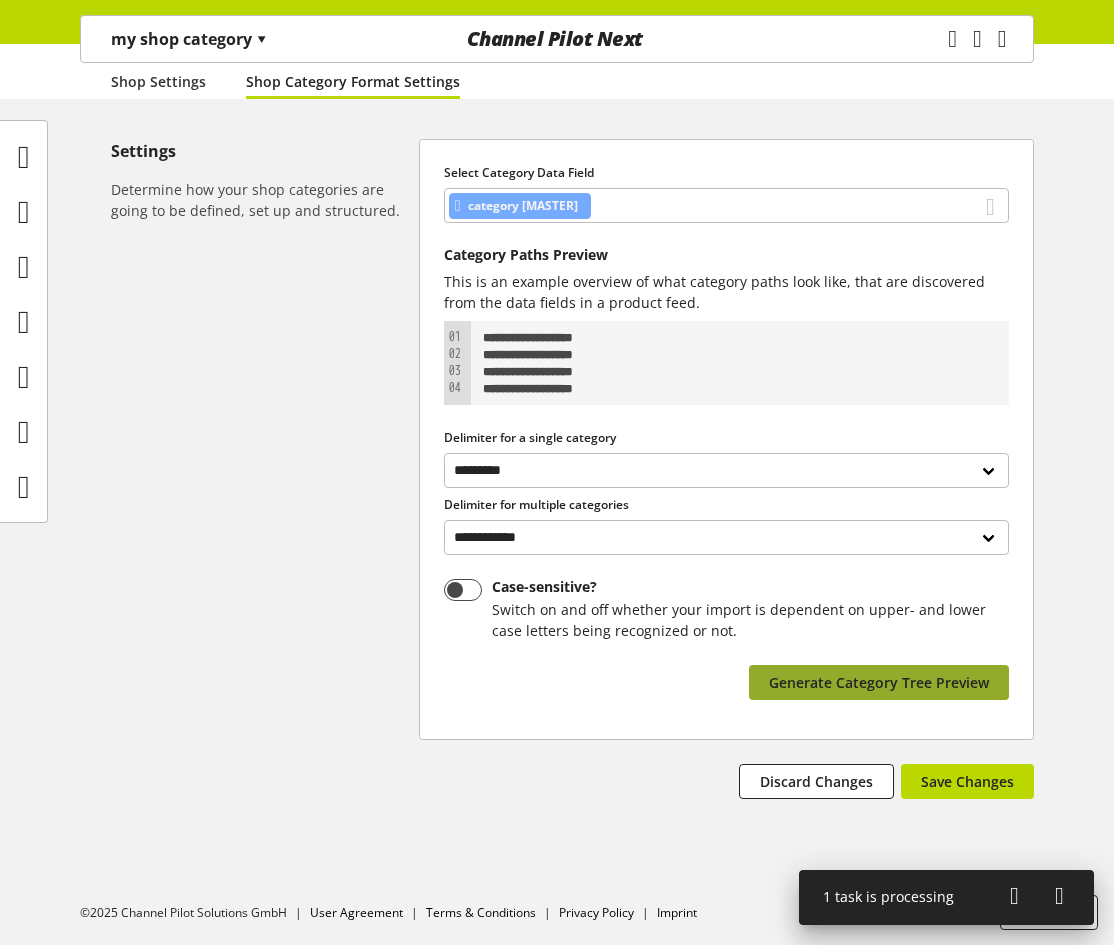 scroll, scrollTop: 185, scrollLeft: 0, axis: vertical 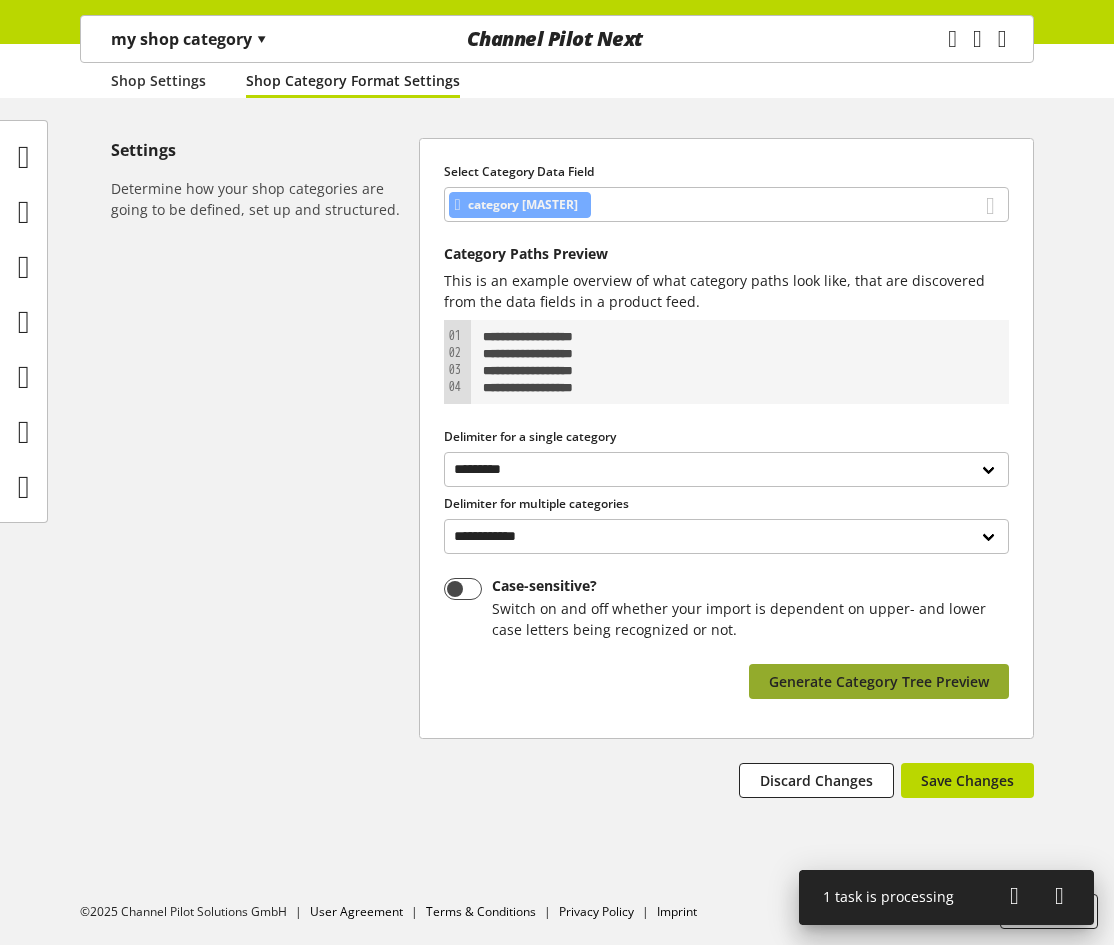 click on "Generate Category Tree Preview" at bounding box center (879, 681) 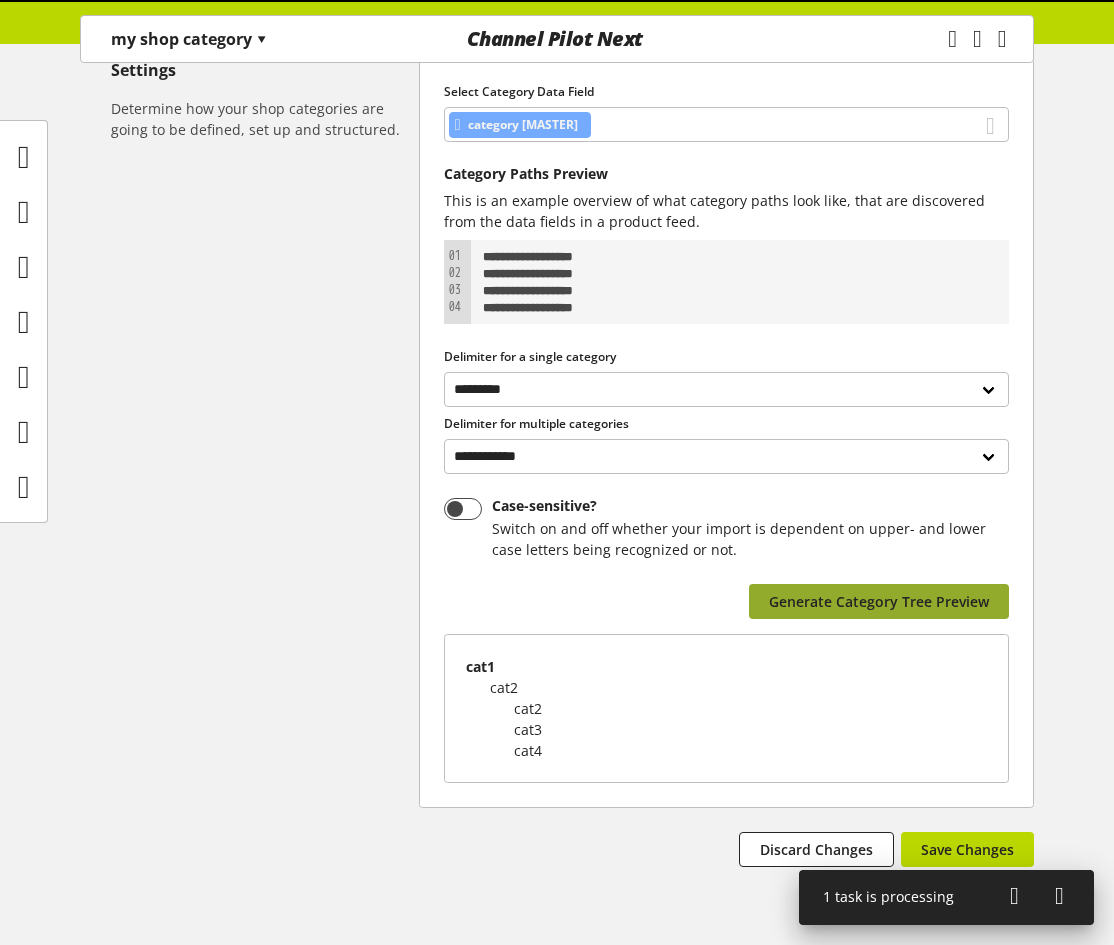 scroll, scrollTop: 334, scrollLeft: 0, axis: vertical 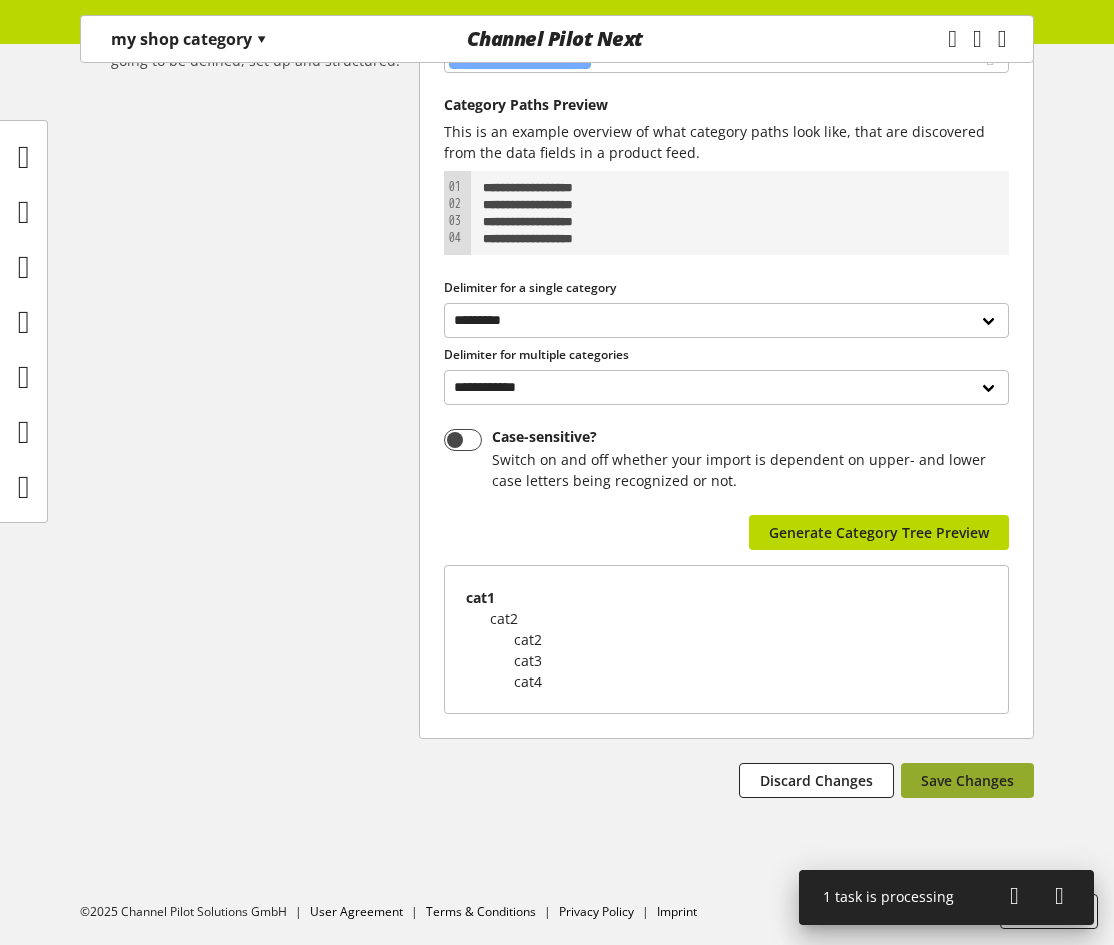 click on "Save Changes" at bounding box center [967, 780] 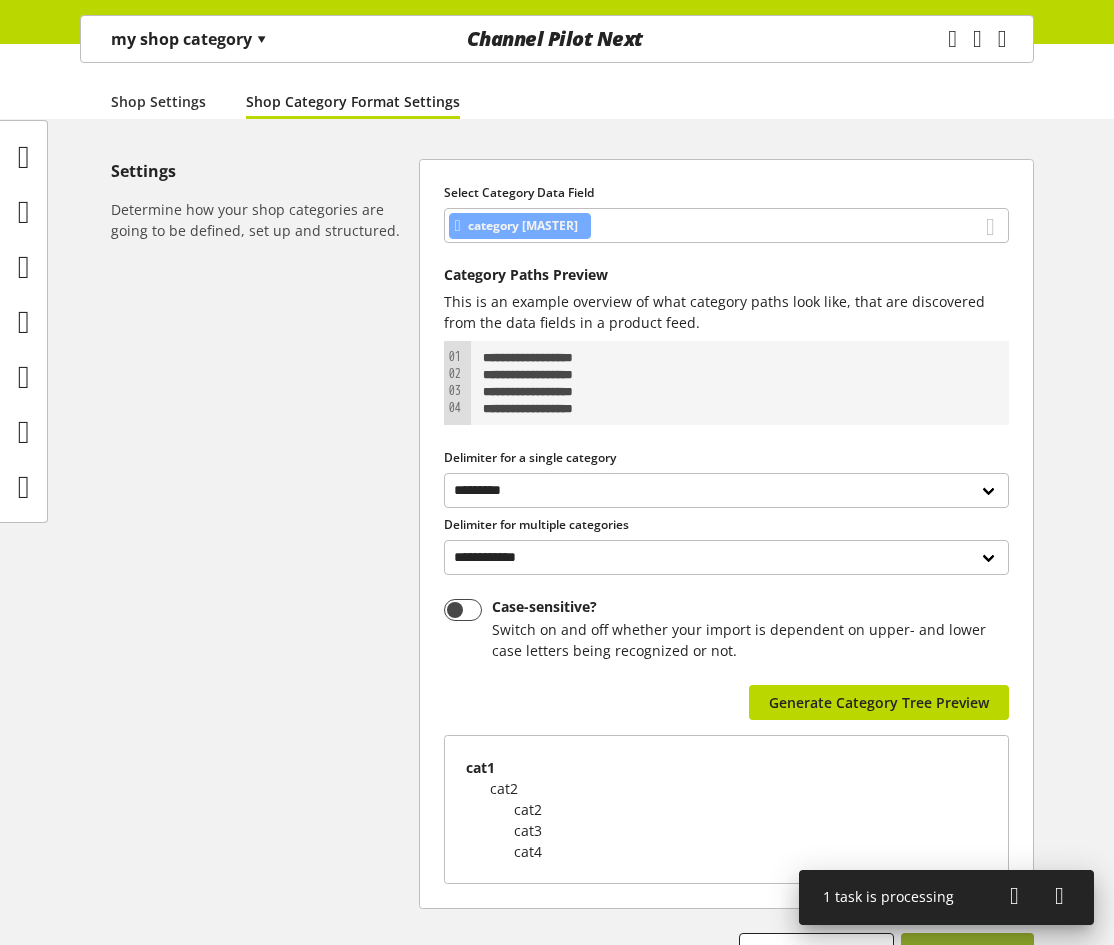 scroll, scrollTop: 334, scrollLeft: 0, axis: vertical 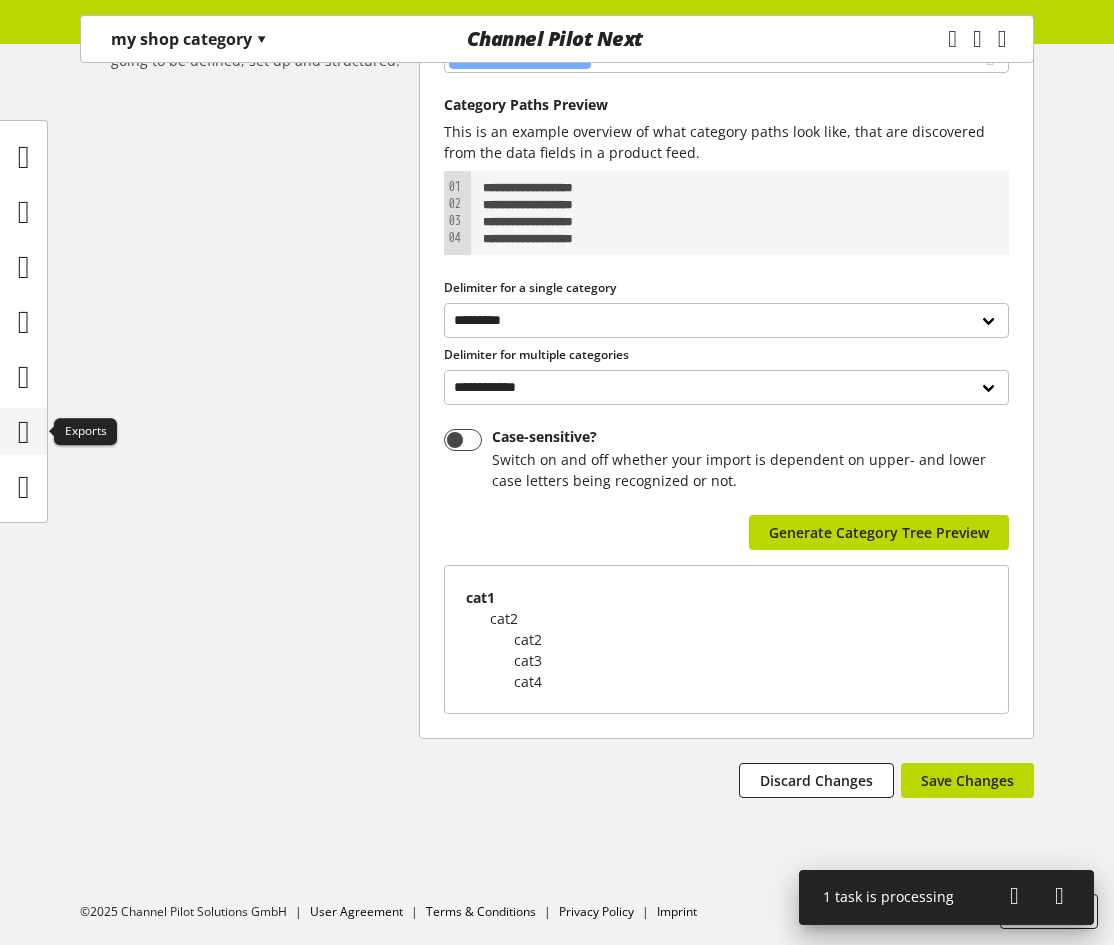 click at bounding box center (24, 432) 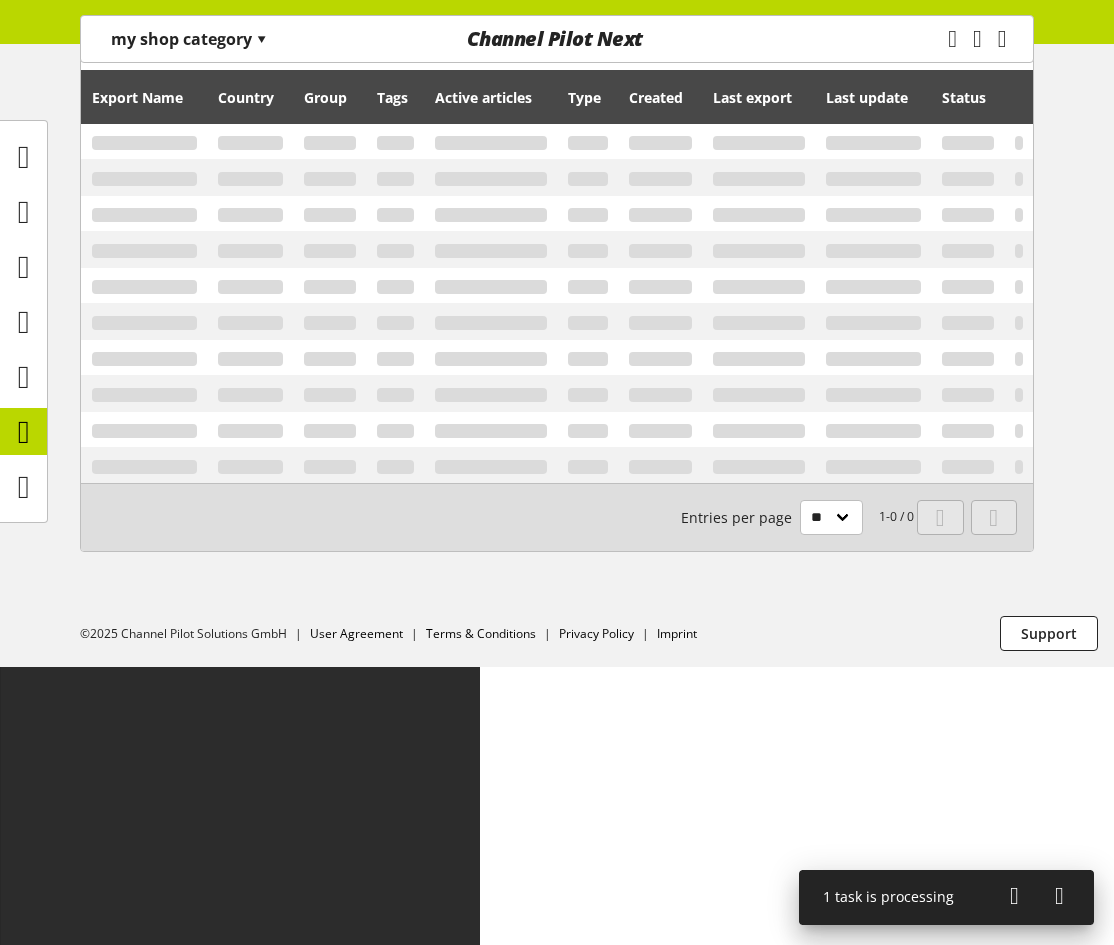 scroll, scrollTop: 0, scrollLeft: 0, axis: both 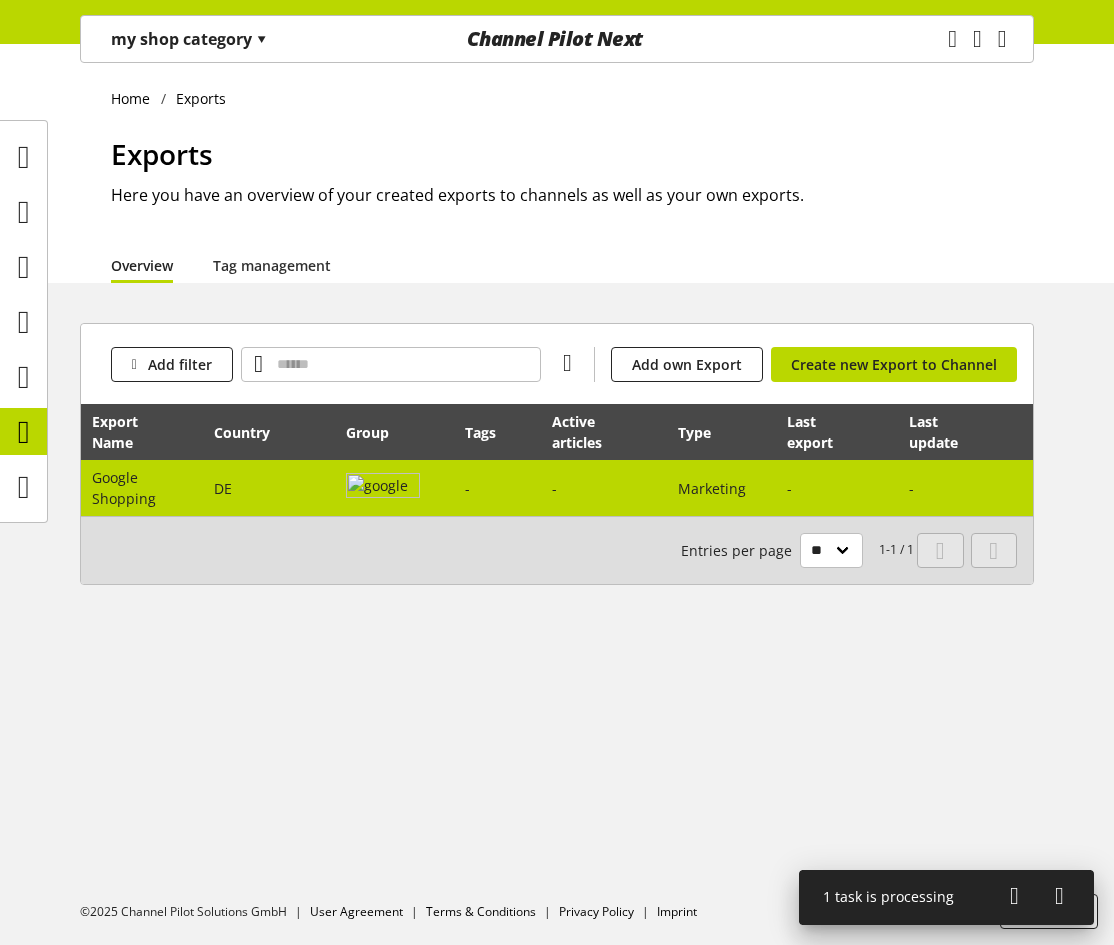 click on "-" at bounding box center [497, 488] 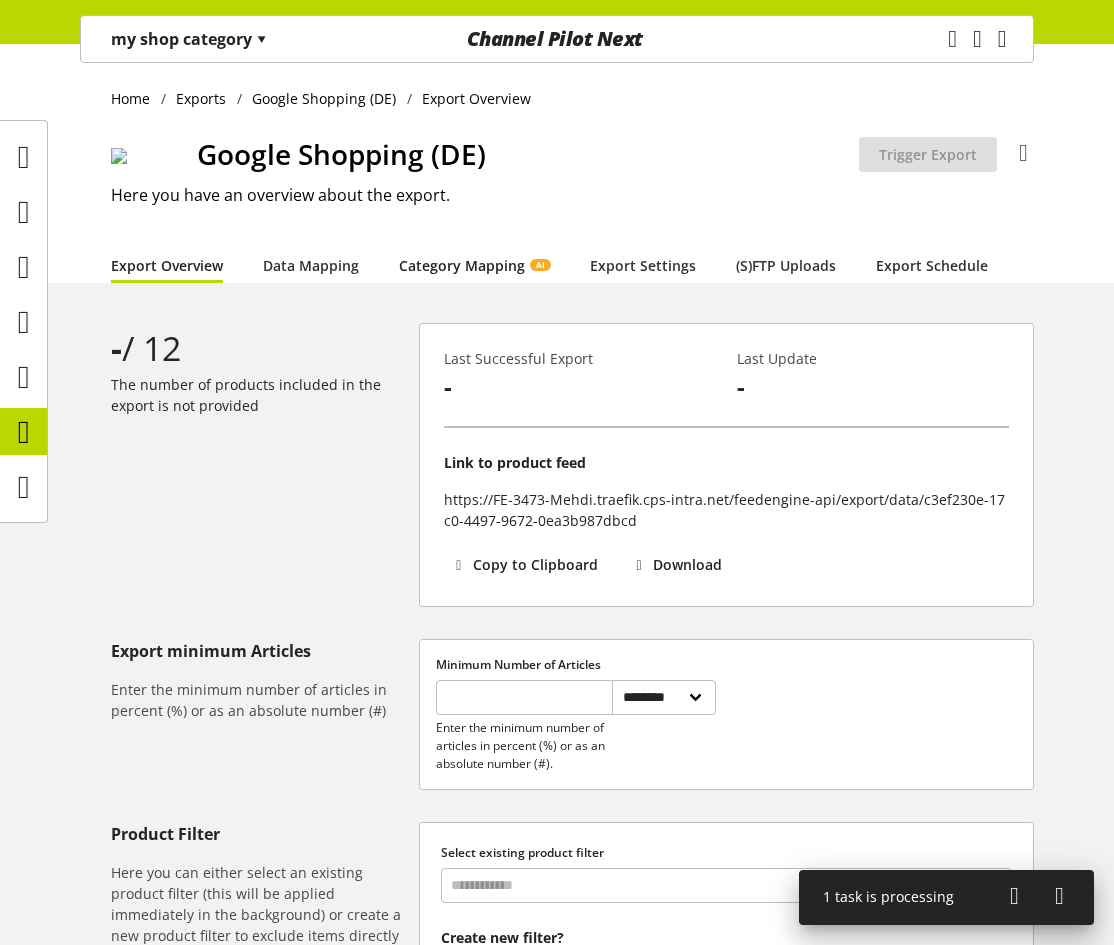 click on "Category Mapping AI" at bounding box center [474, 265] 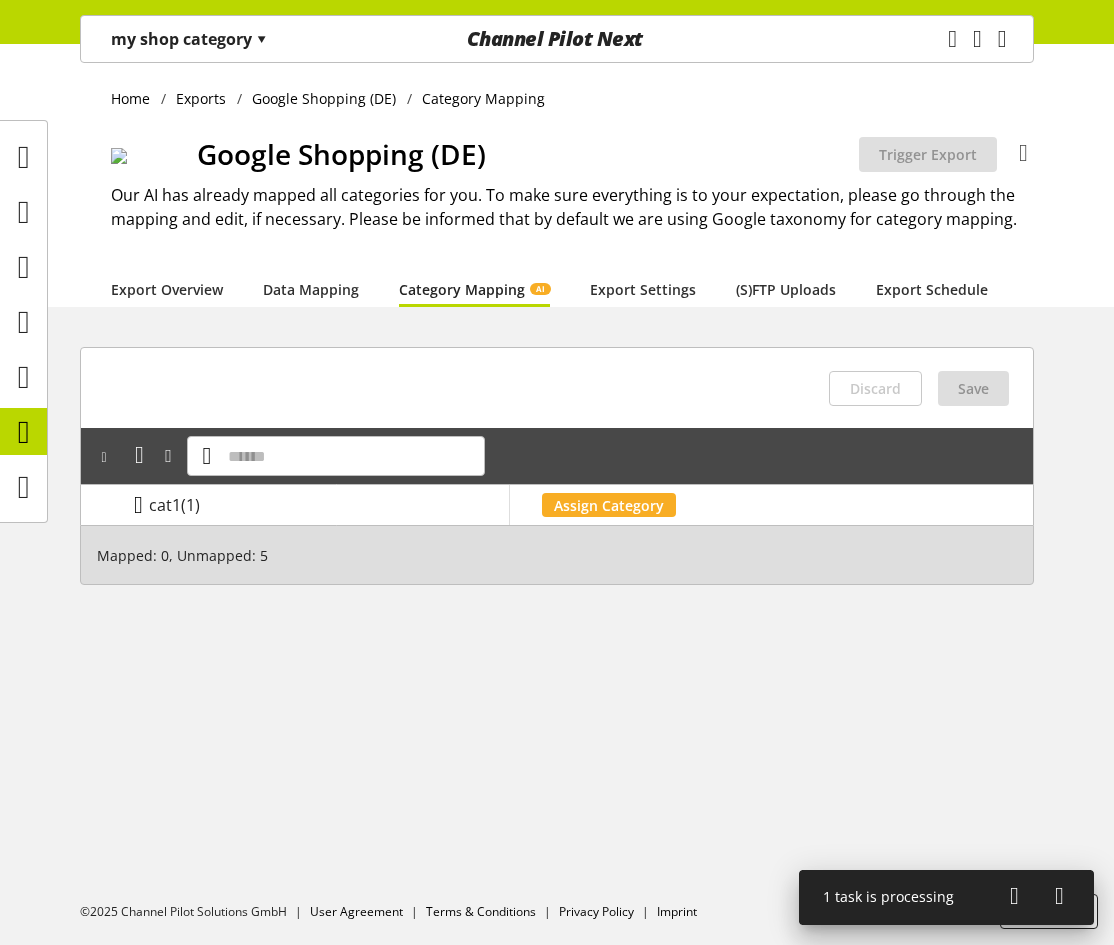 click at bounding box center [138, 505] 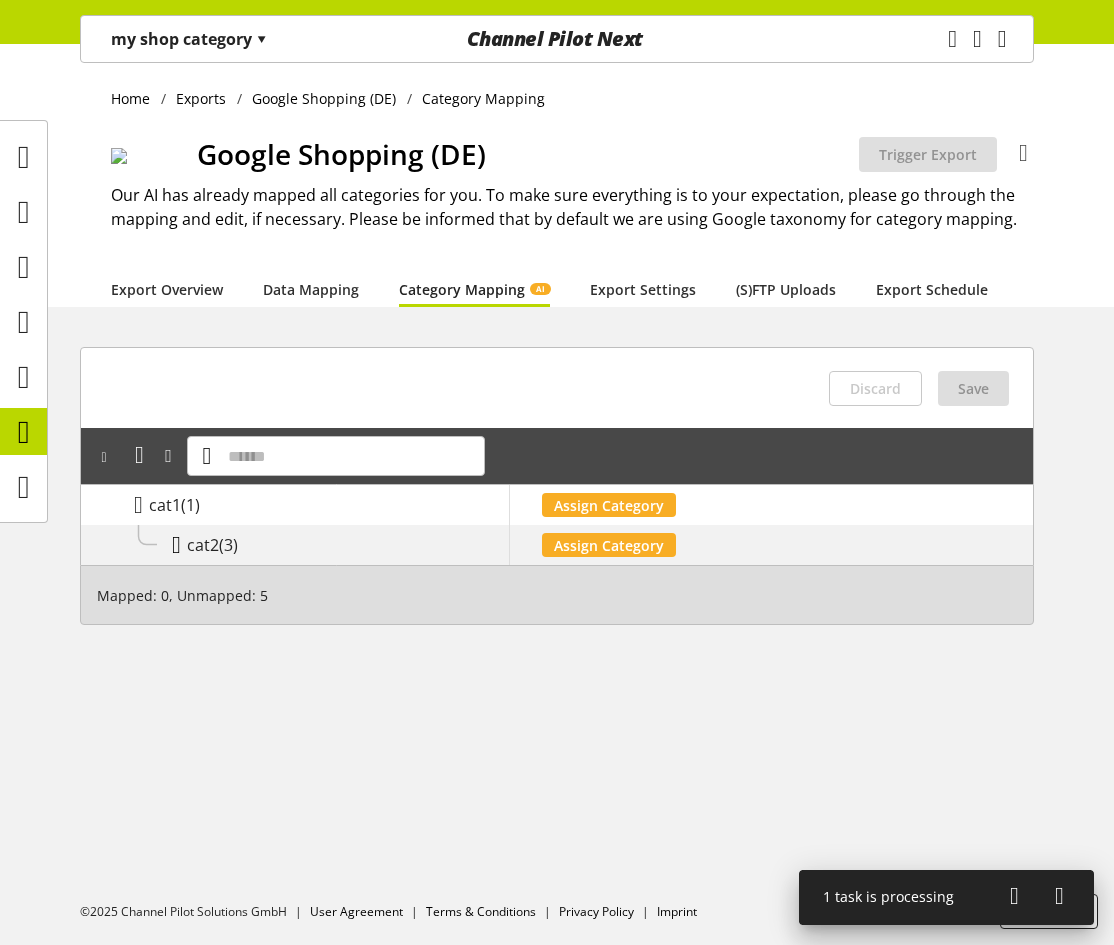 click at bounding box center (176, 545) 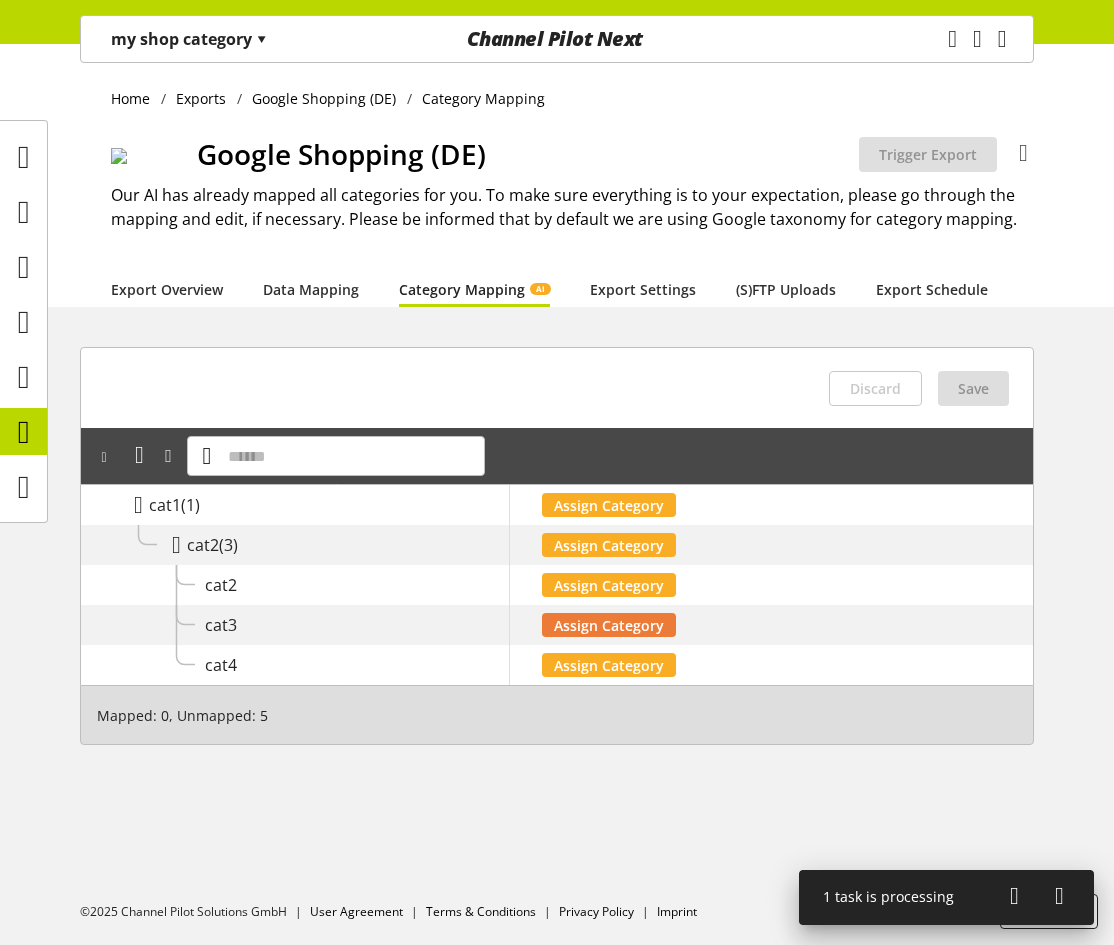 click on "Assign Category" at bounding box center (609, 505) 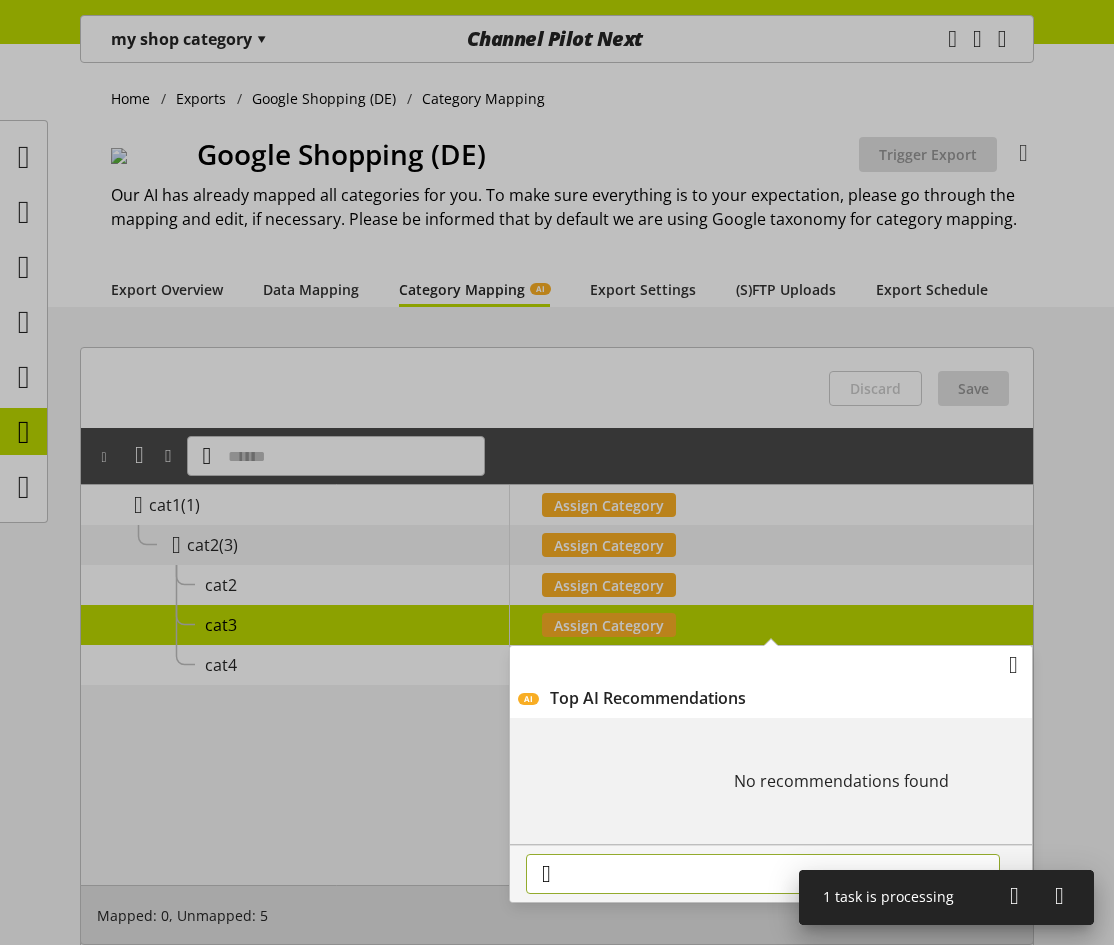 click at bounding box center (763, 874) 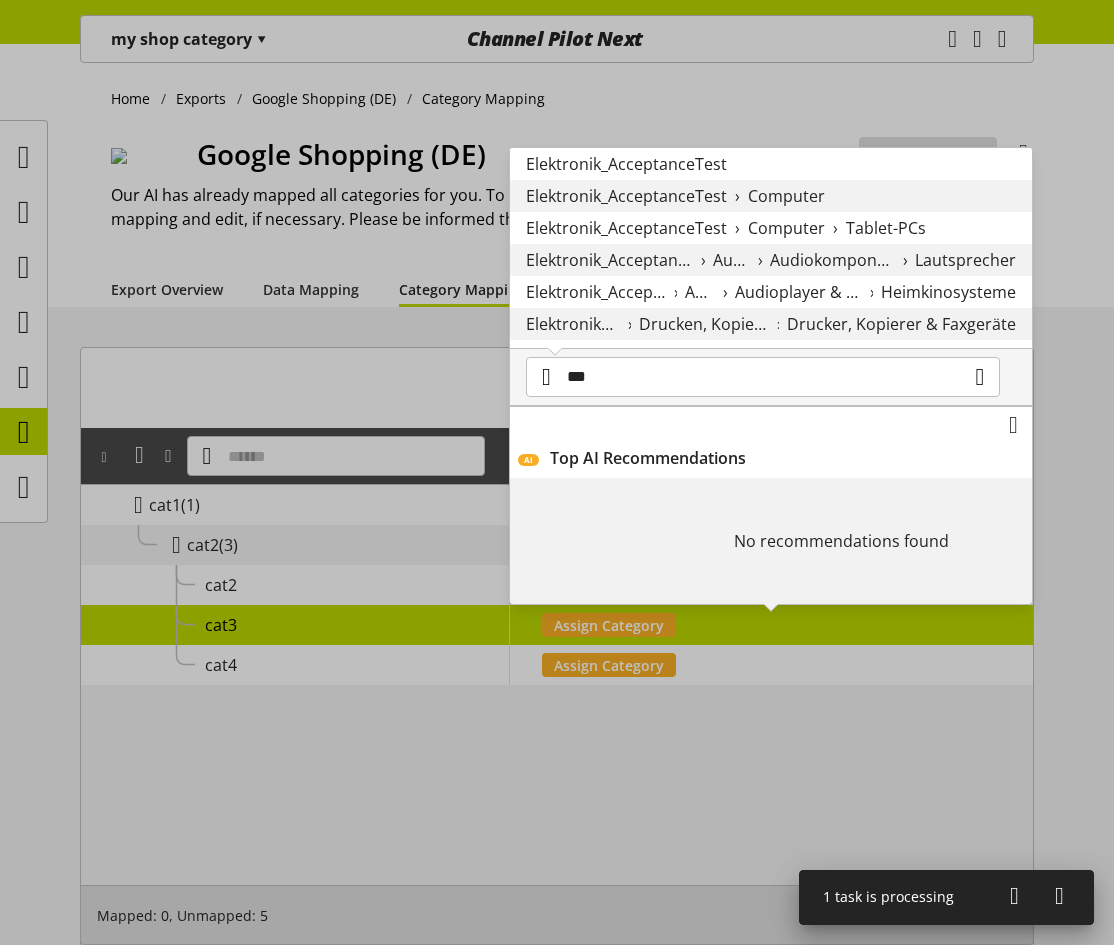 drag, startPoint x: 640, startPoint y: 147, endPoint x: 622, endPoint y: 410, distance: 263.61526 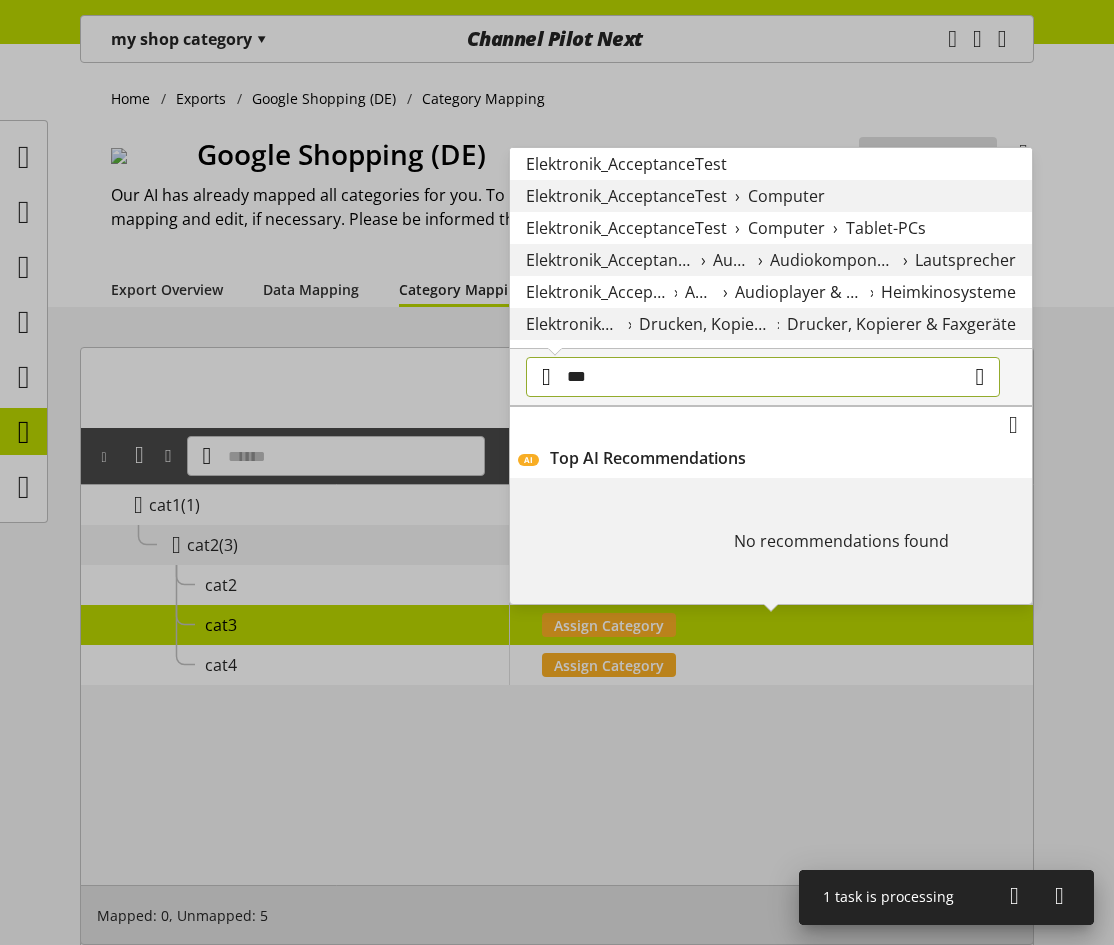 click on "***" at bounding box center [763, 377] 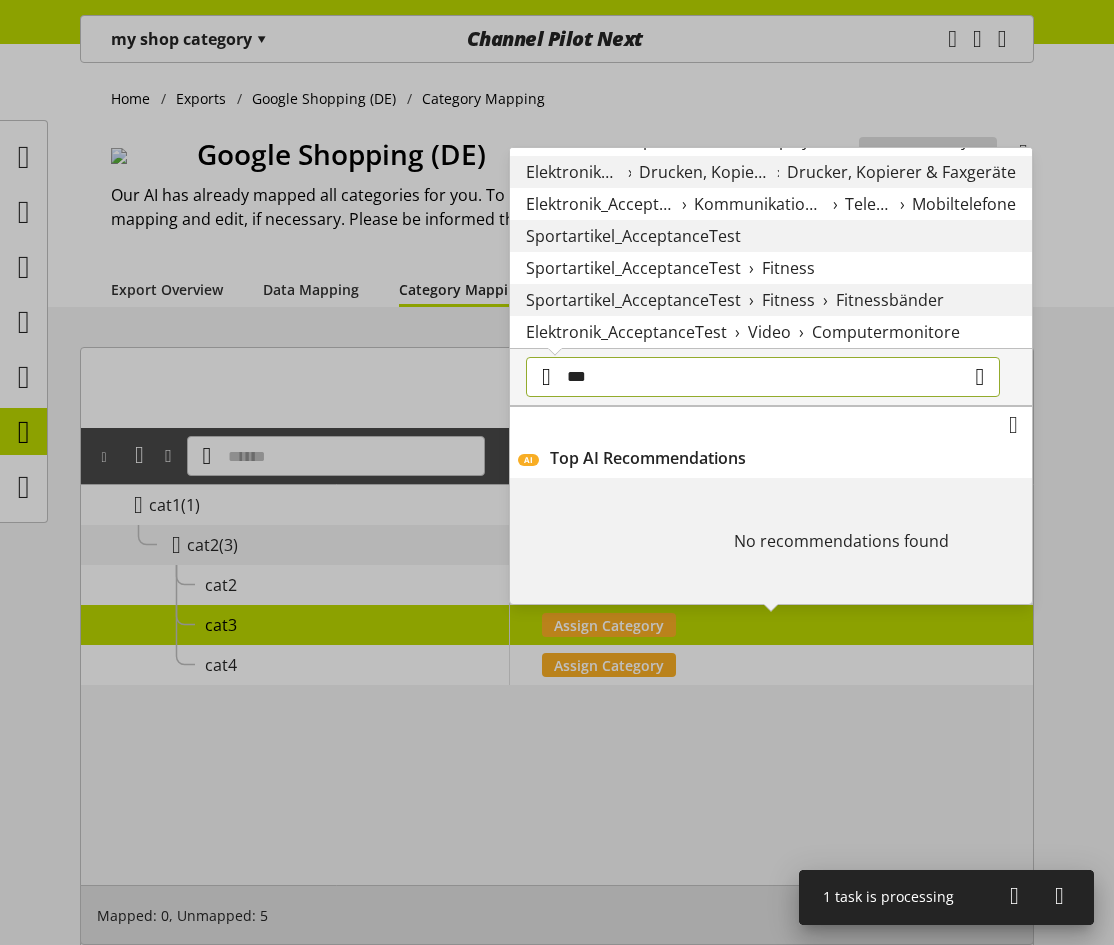 scroll, scrollTop: 0, scrollLeft: 0, axis: both 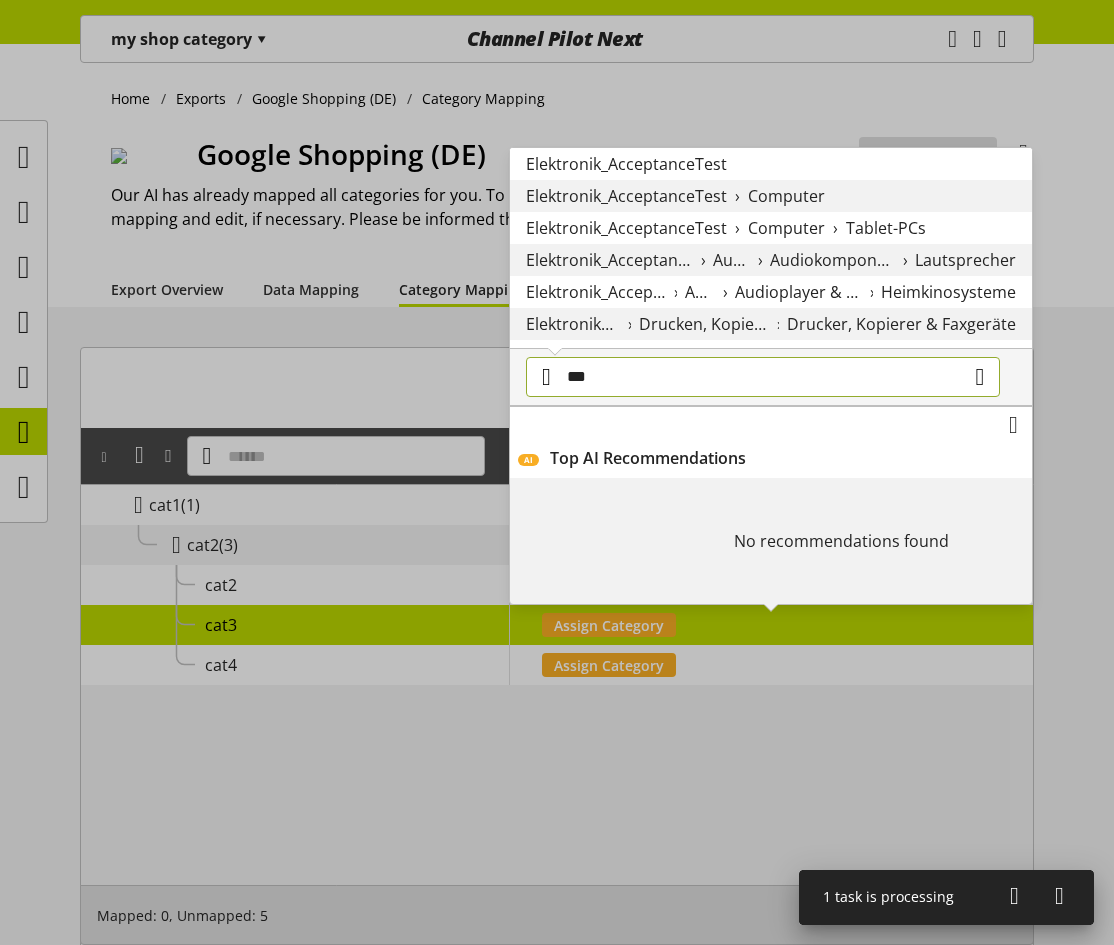 click on "***" at bounding box center [763, 377] 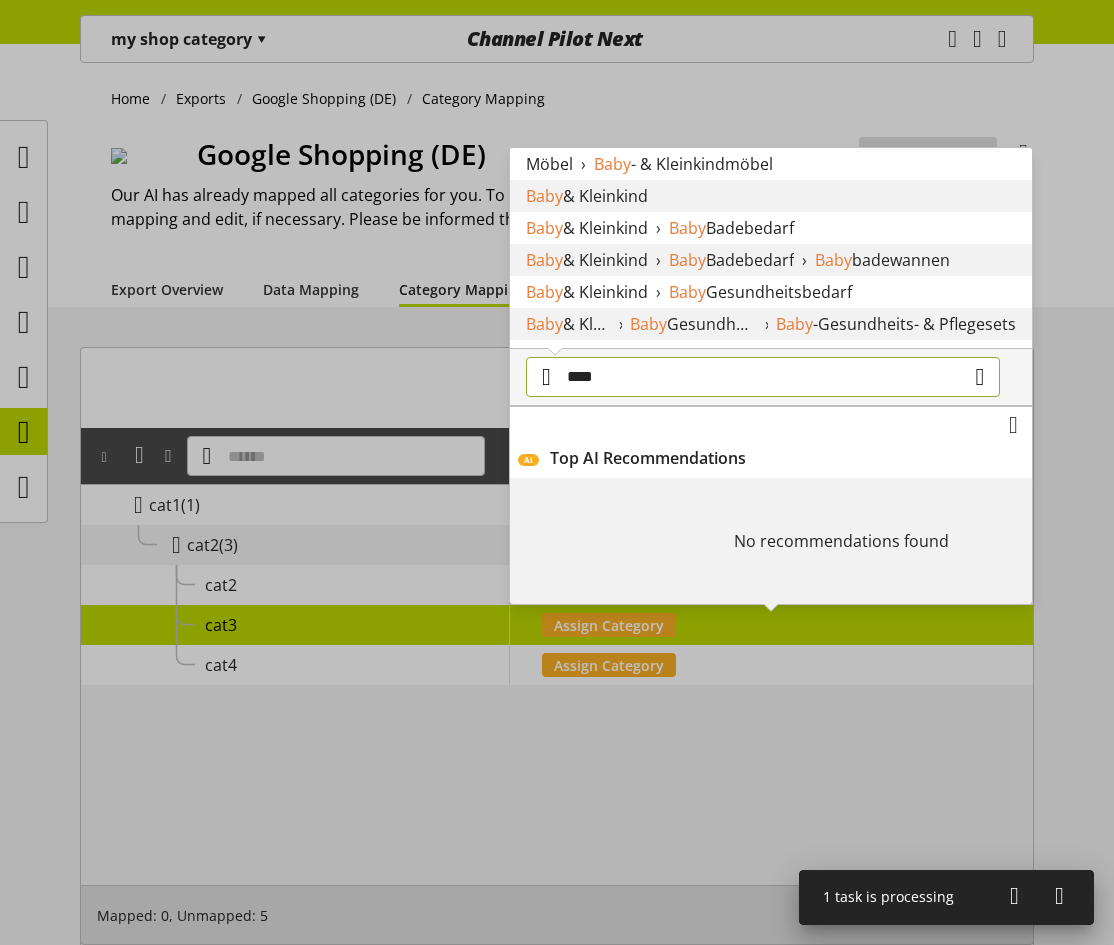 type on "****" 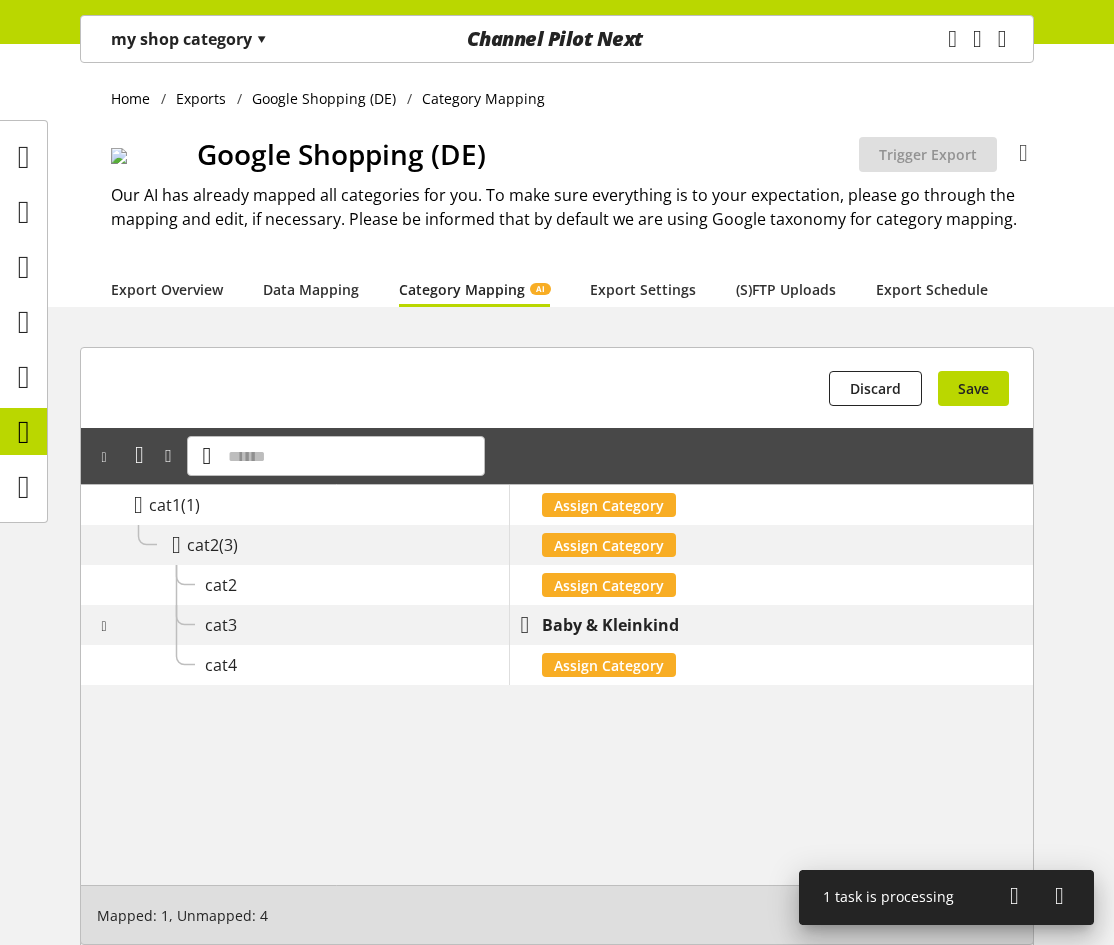 click on "You didn't make any changes Discard You didn't make any changes Save" at bounding box center [557, 388] 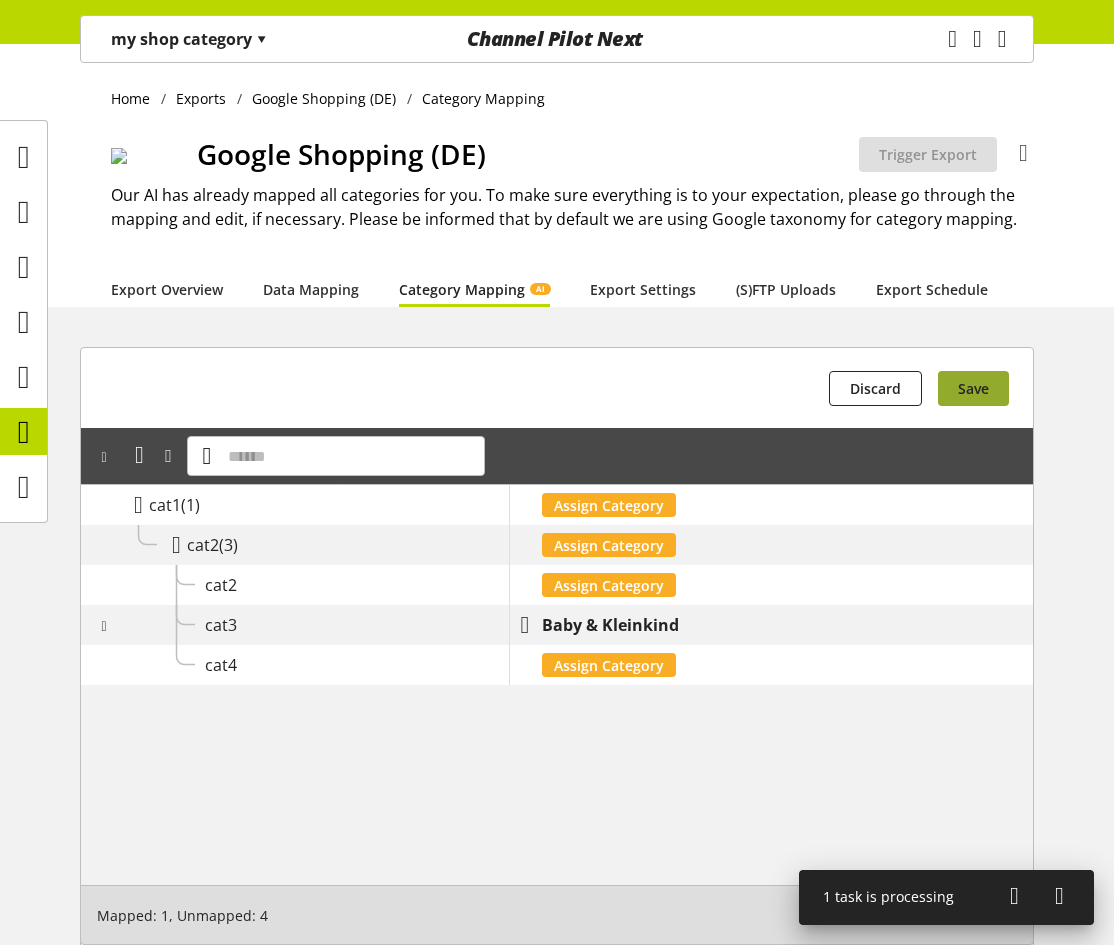 click on "Save" at bounding box center [973, 388] 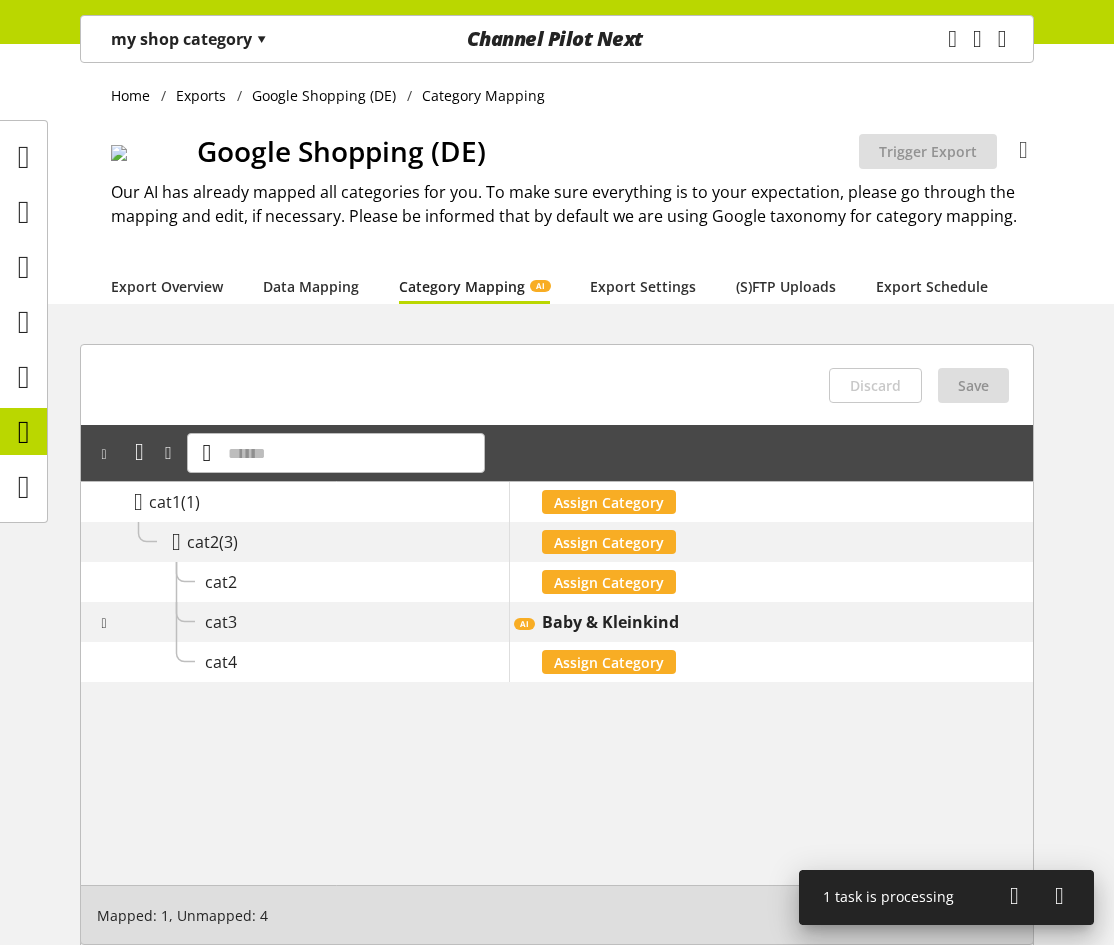 scroll, scrollTop: 0, scrollLeft: 0, axis: both 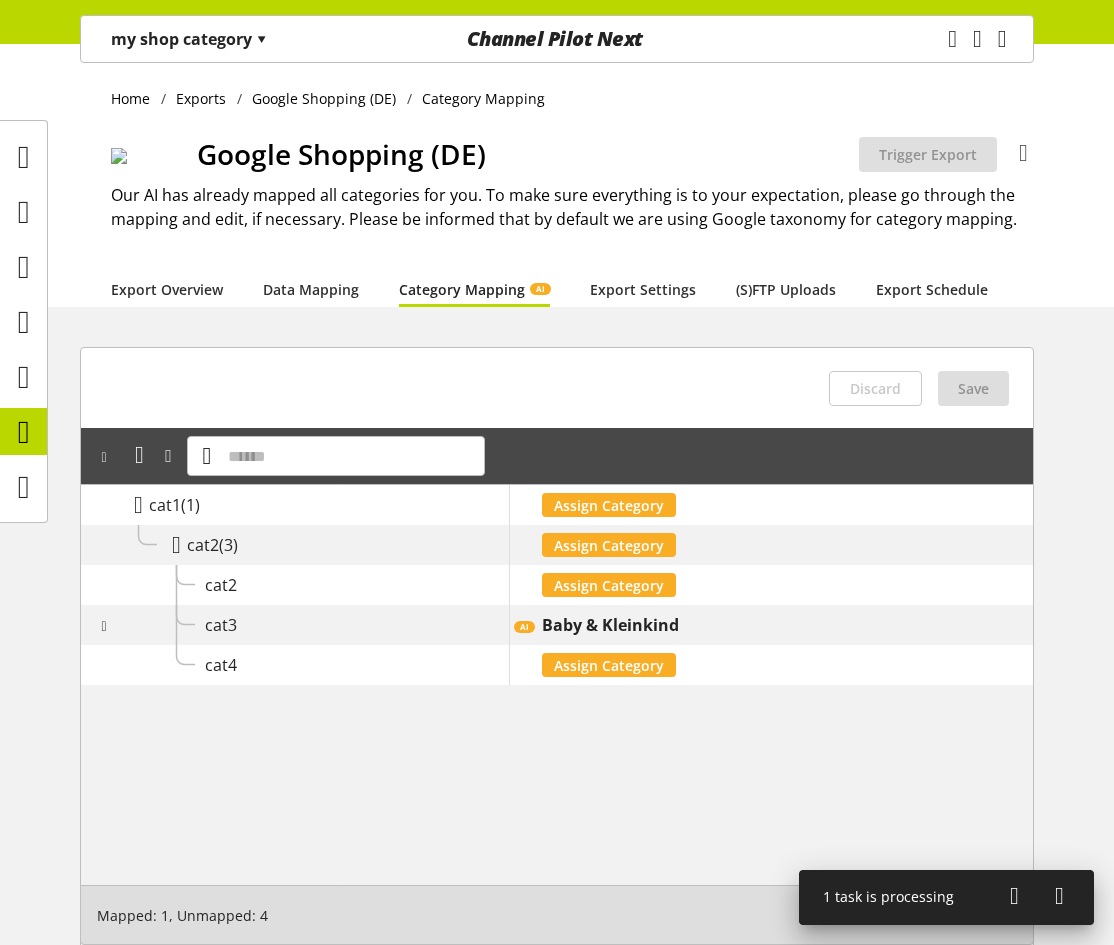 click on "my shop category ▾" at bounding box center [189, 39] 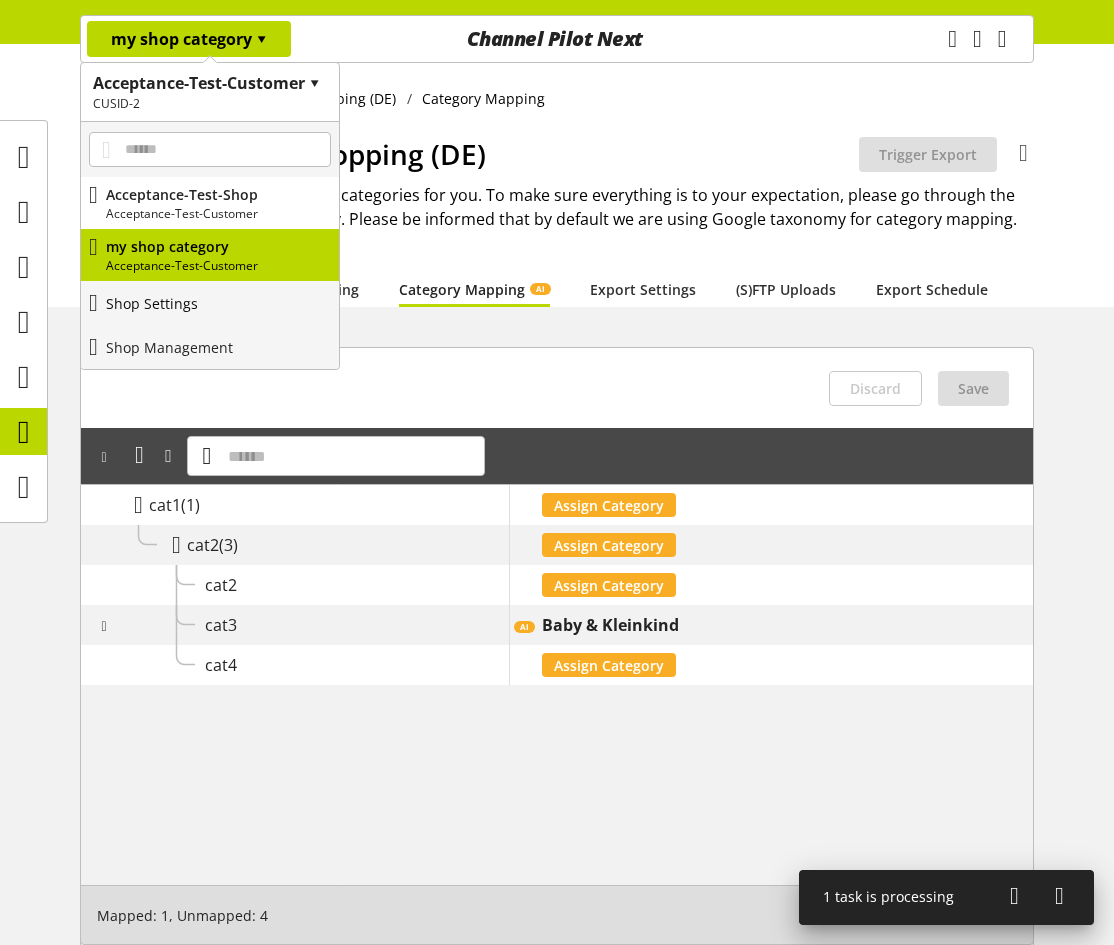 click on "Shop Settings" at bounding box center [210, 303] 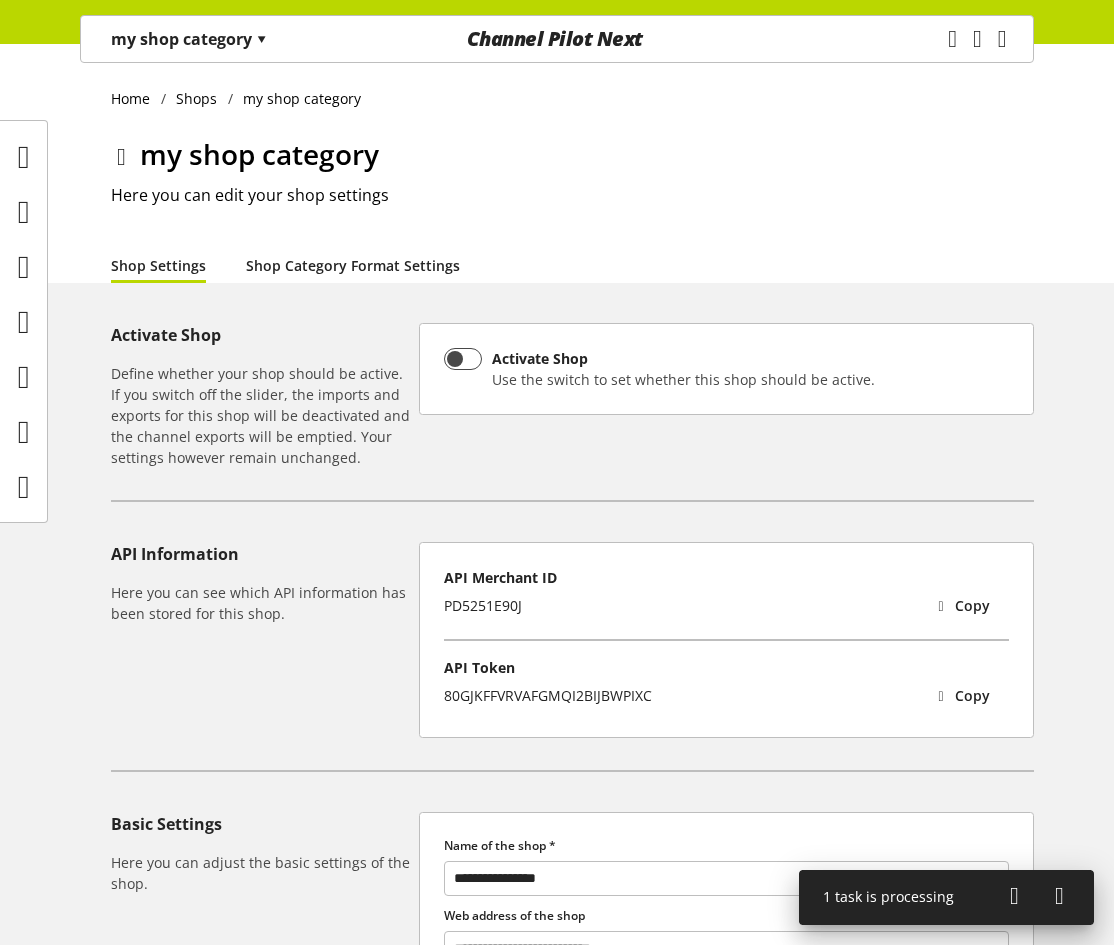 click on "Shop Category Format Settings" at bounding box center (353, 265) 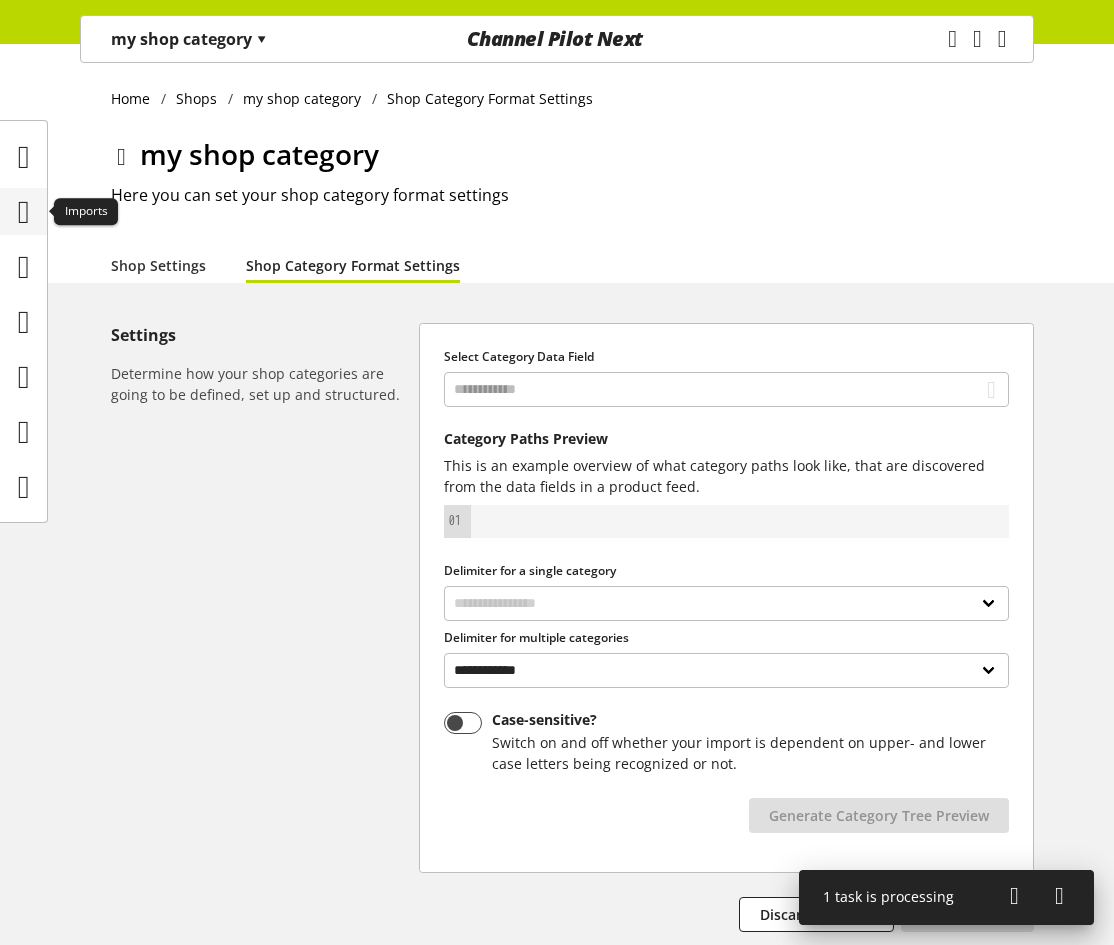 click at bounding box center [24, 212] 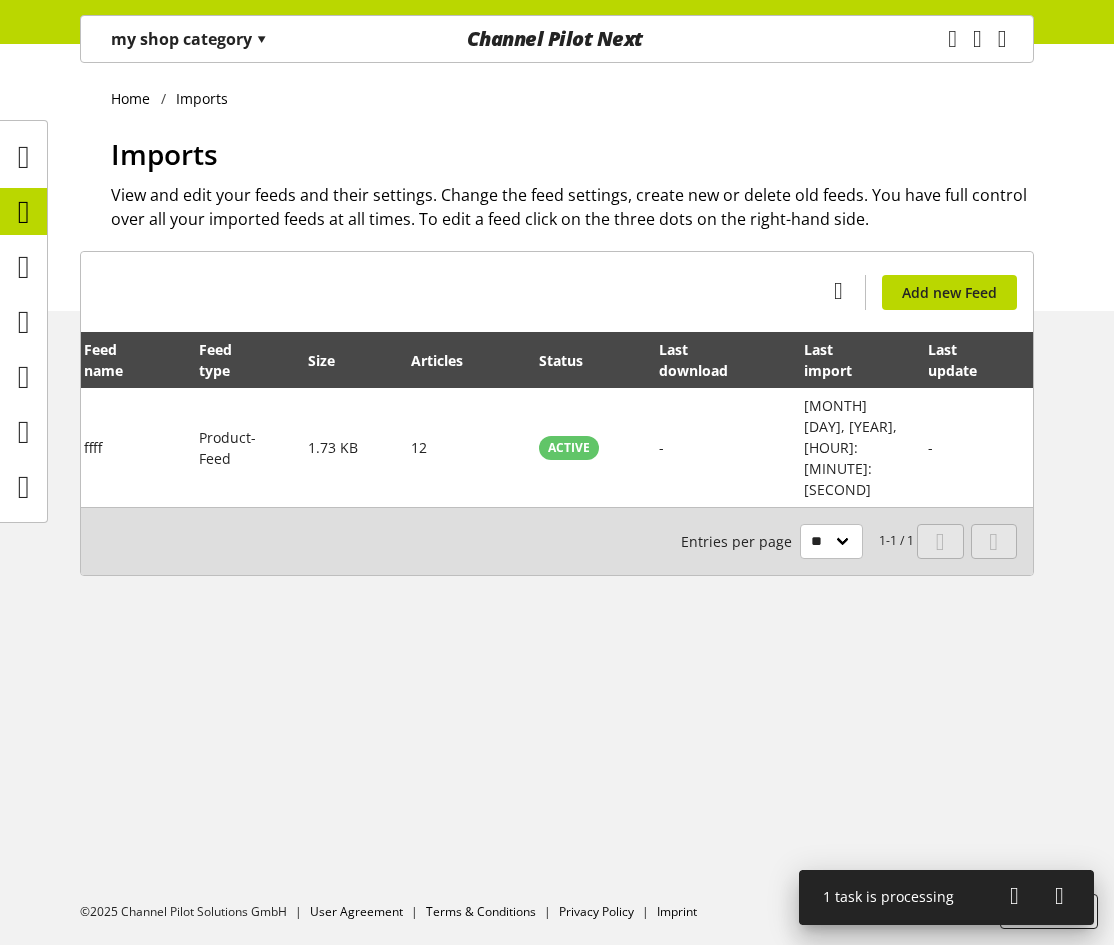 scroll, scrollTop: 0, scrollLeft: 108, axis: horizontal 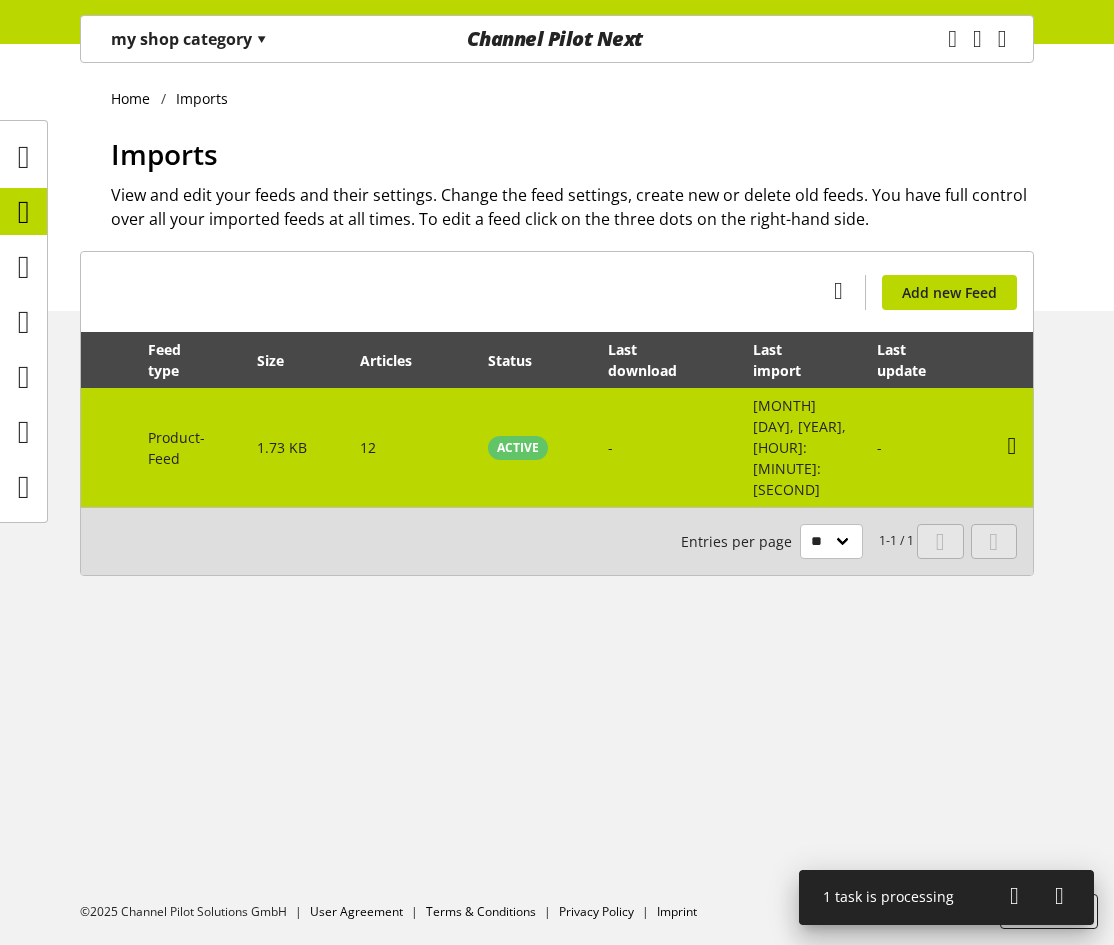 click at bounding box center (1012, 446) 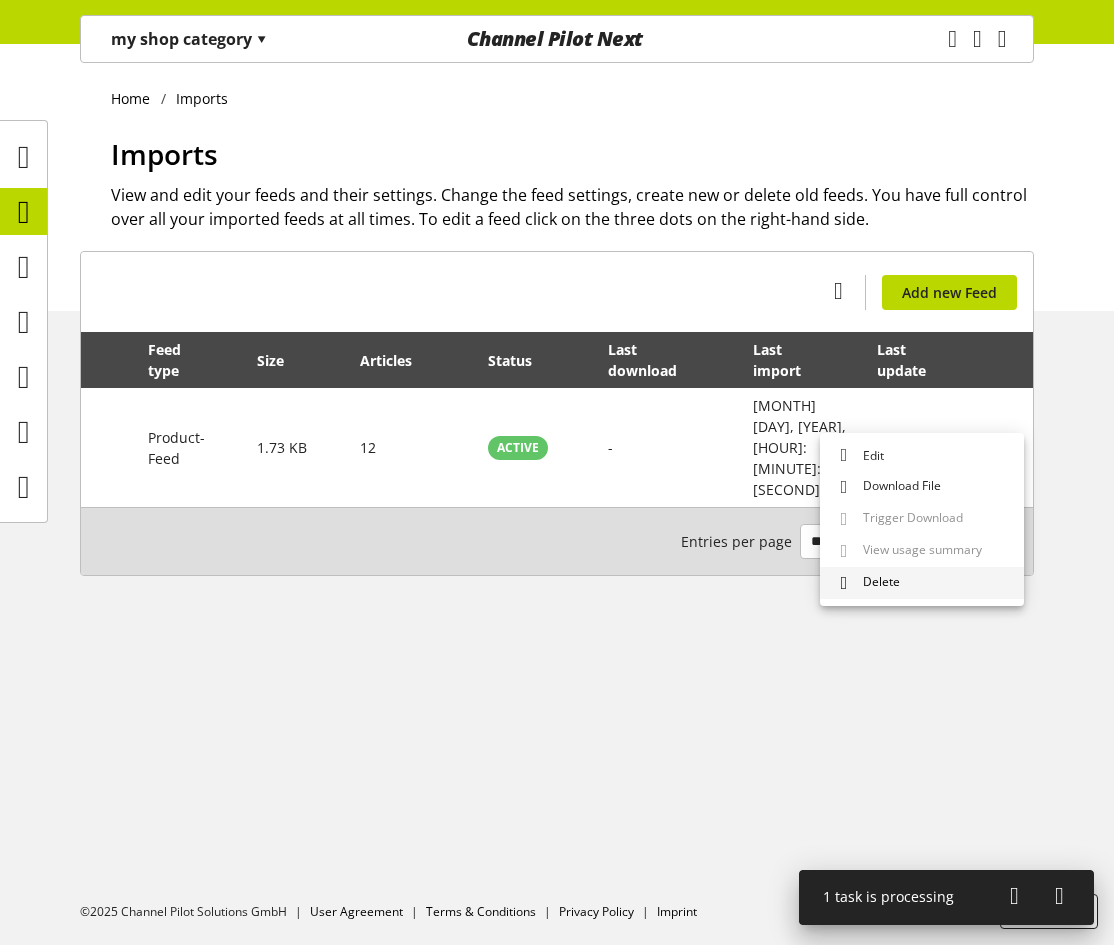 click on "Delete" at bounding box center [922, 583] 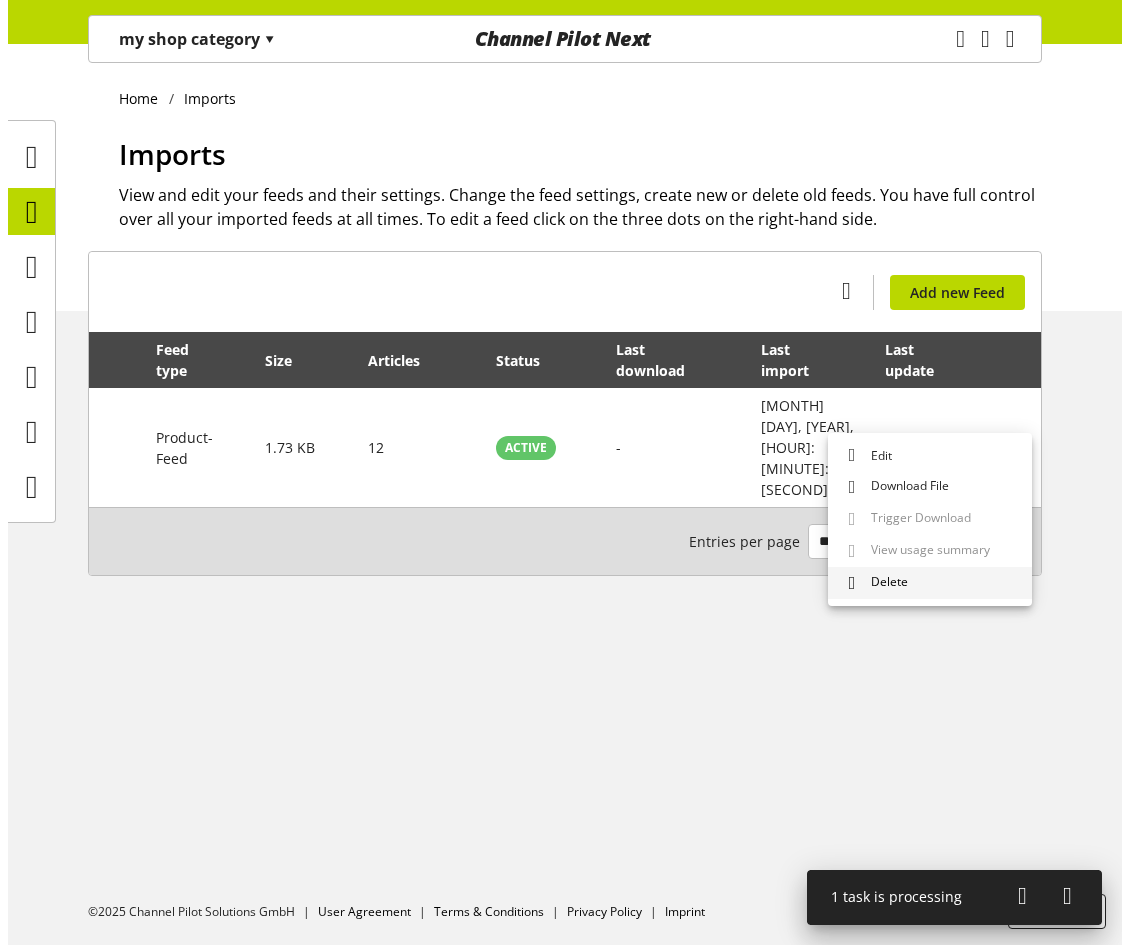 scroll, scrollTop: 0, scrollLeft: 93, axis: horizontal 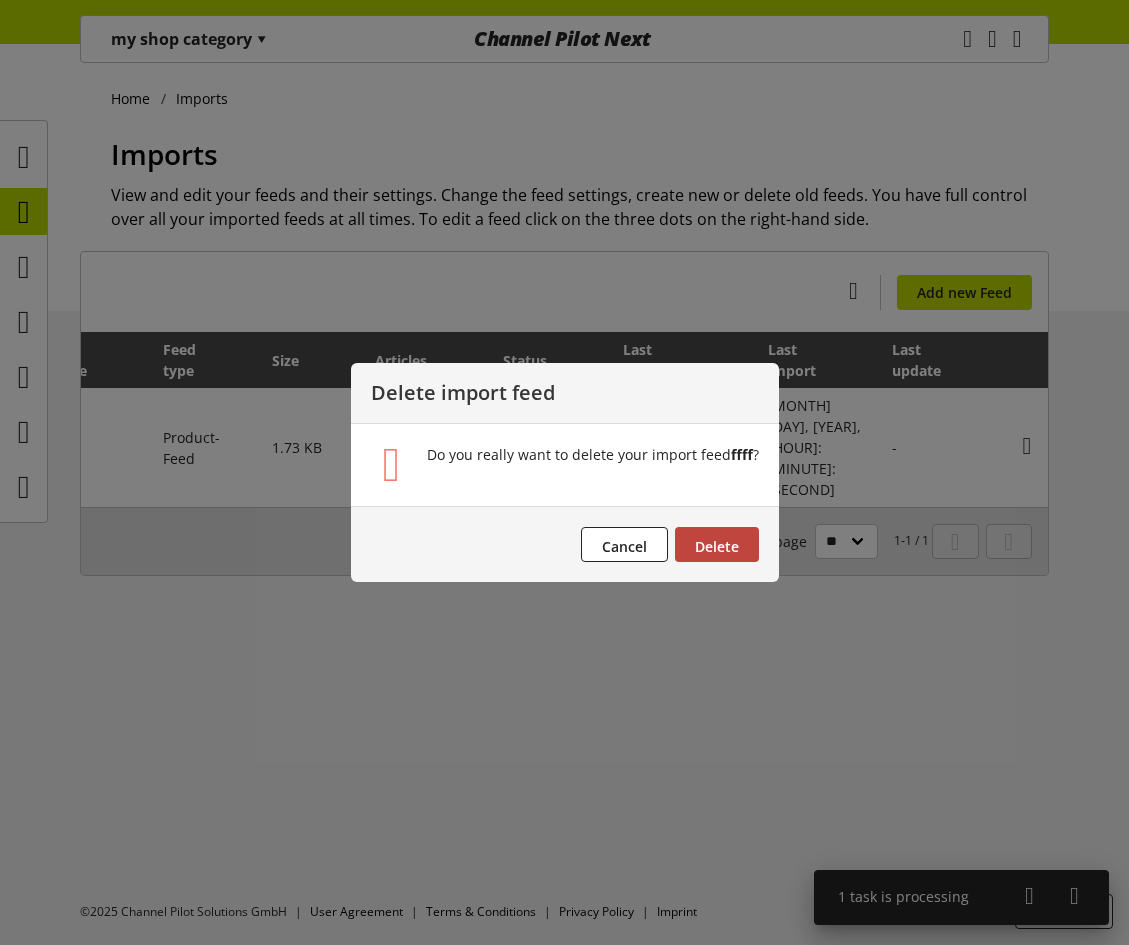 click on "Delete" at bounding box center (717, 546) 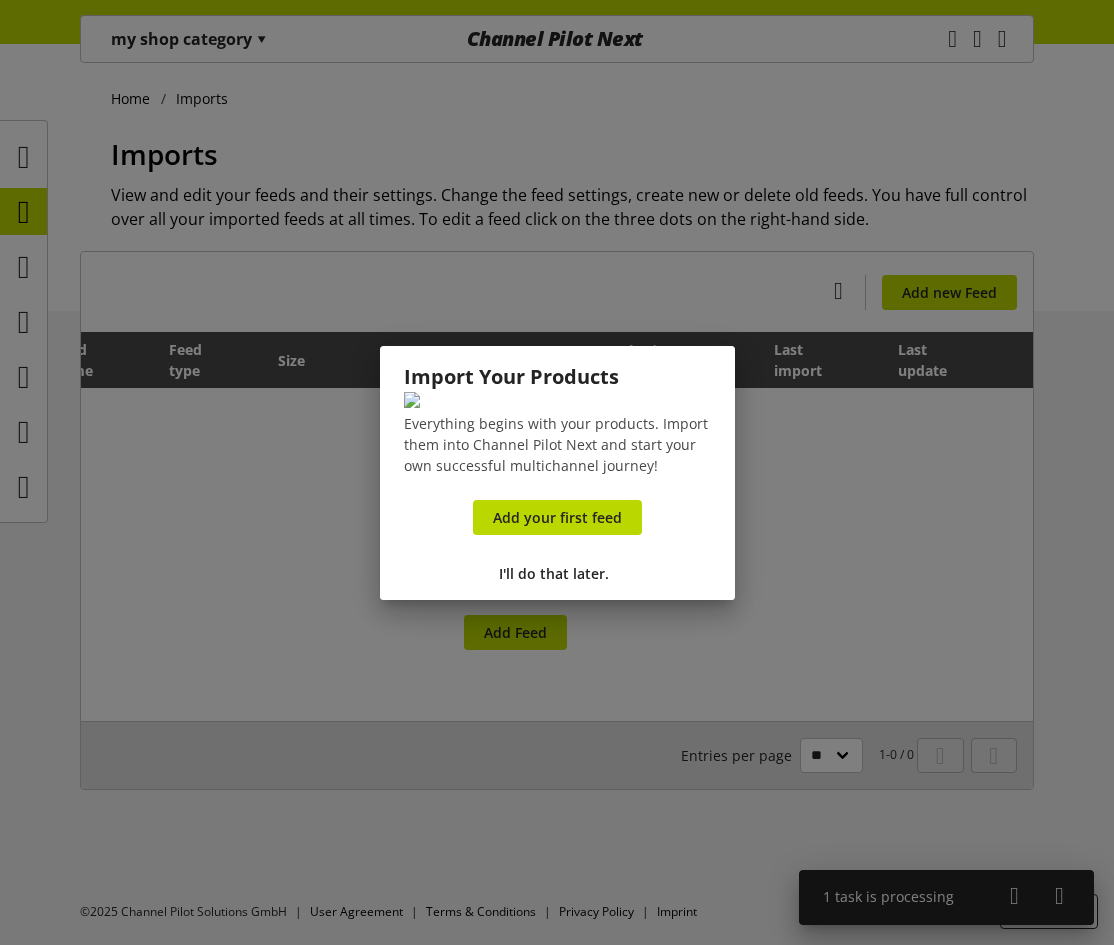 scroll, scrollTop: 0, scrollLeft: 72, axis: horizontal 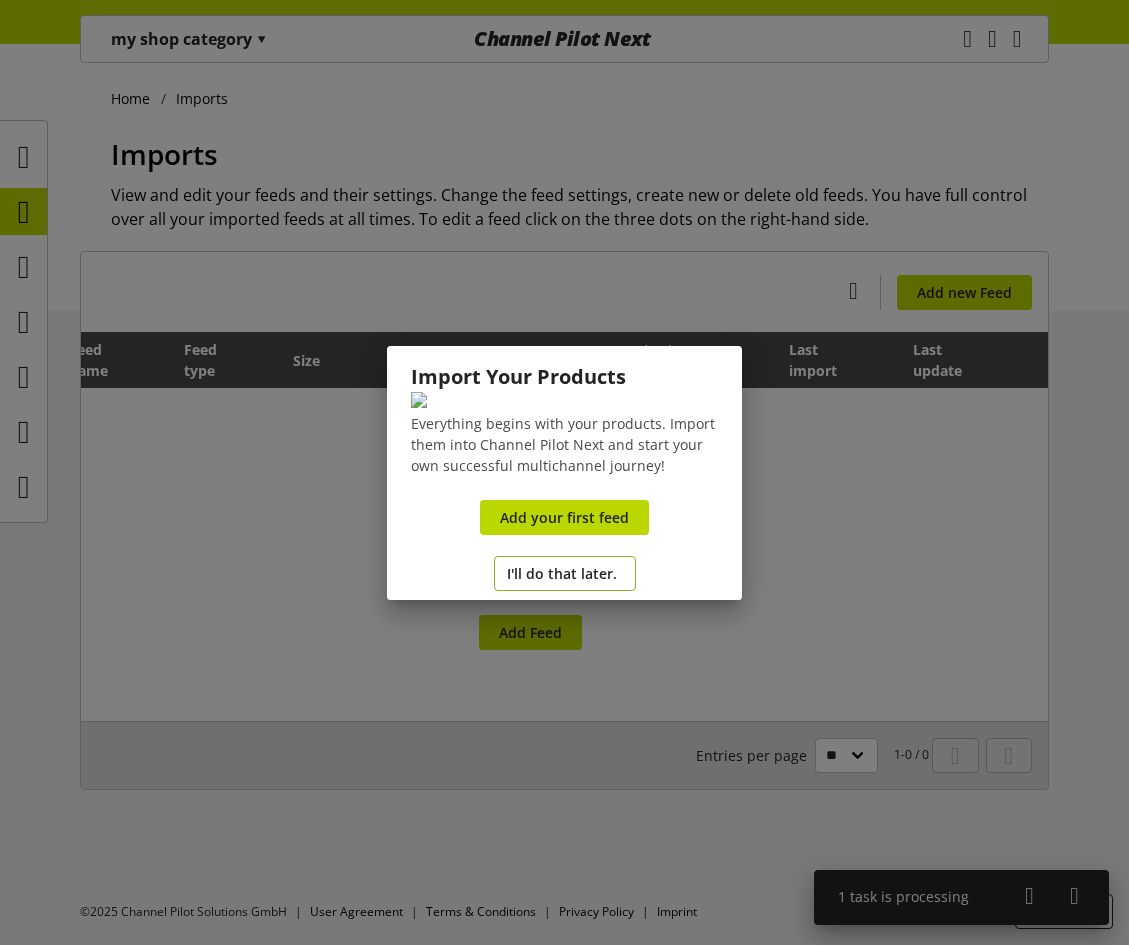 click on "I'll do that later." at bounding box center (562, 573) 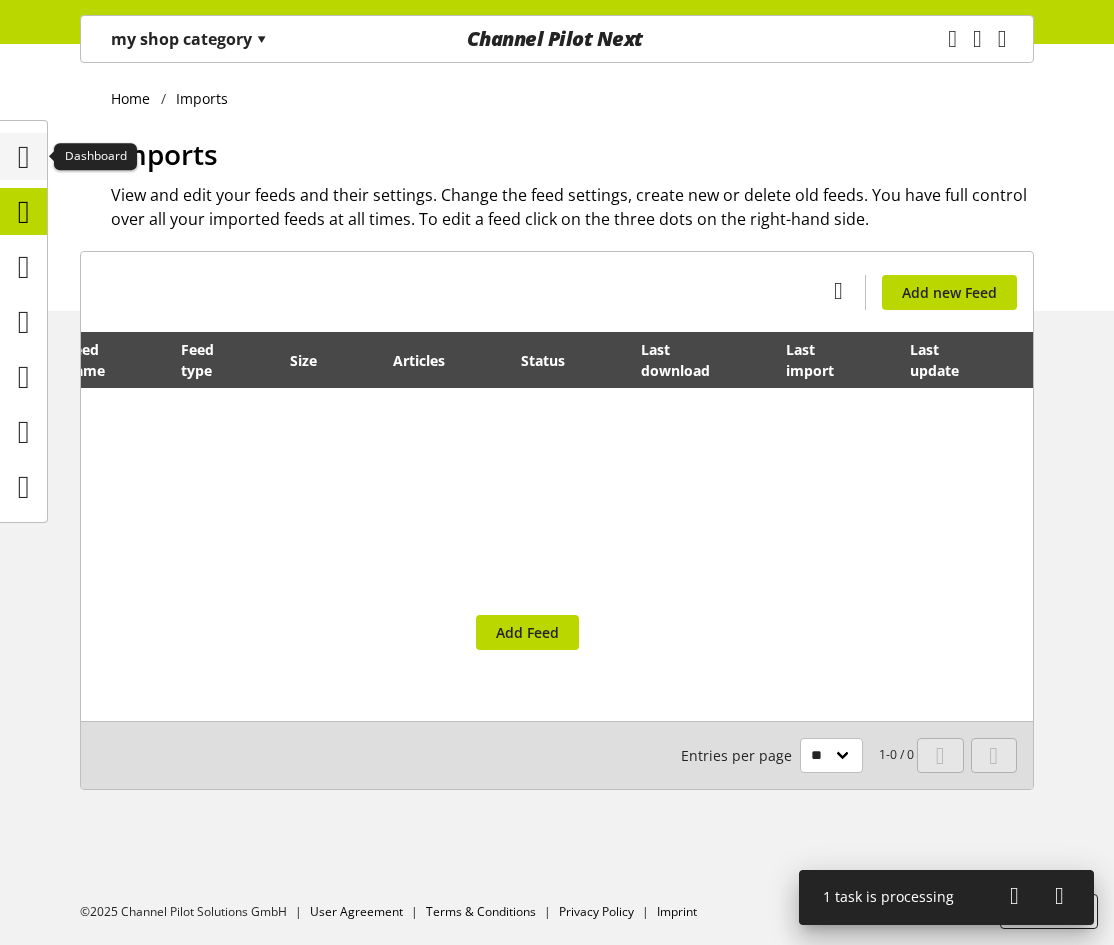 click at bounding box center [24, 157] 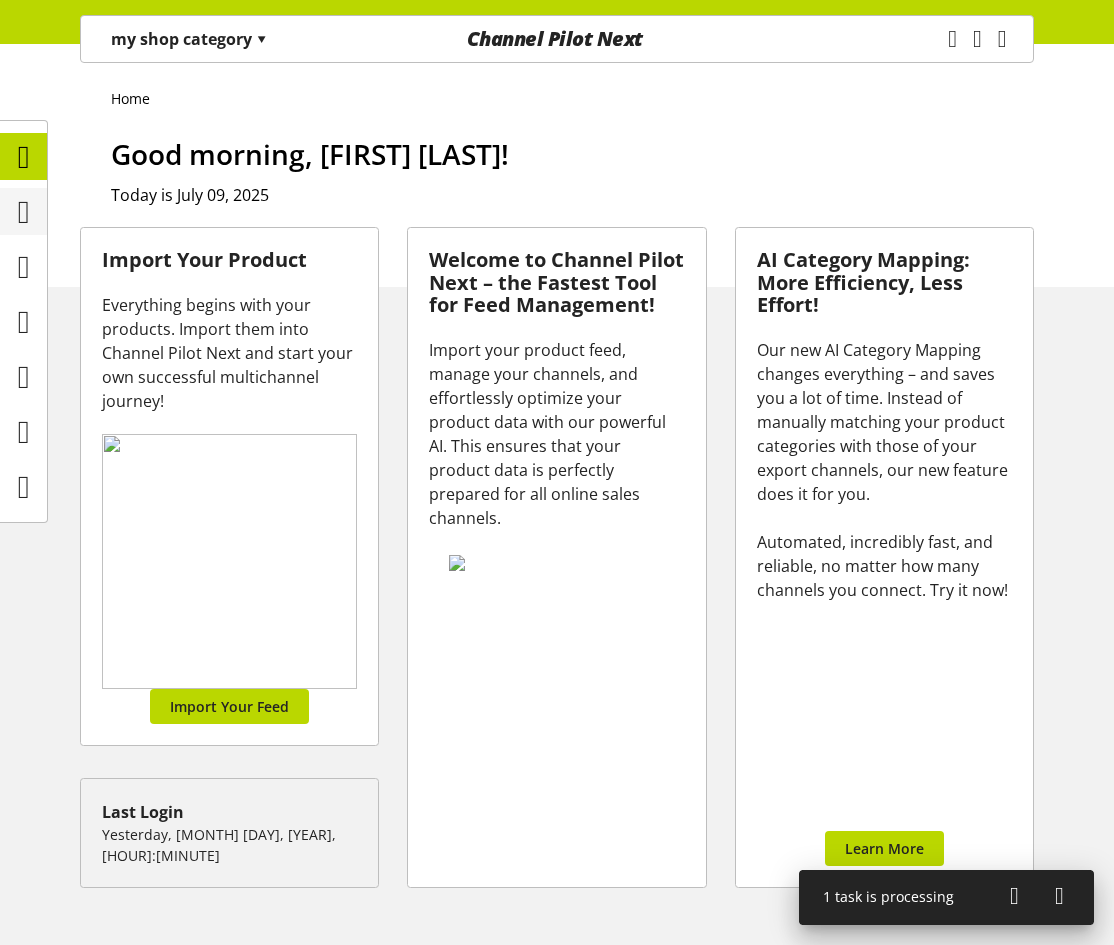 click at bounding box center (24, 212) 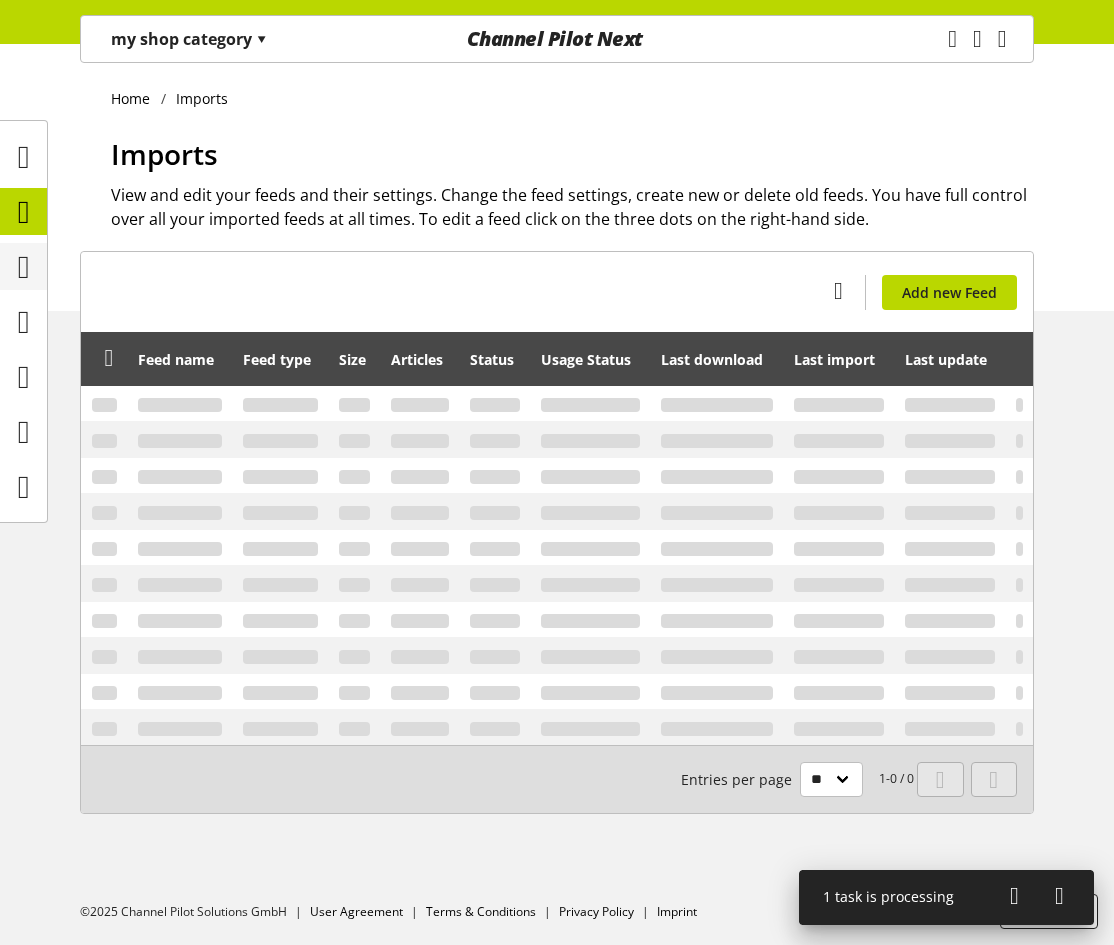 click at bounding box center (24, 267) 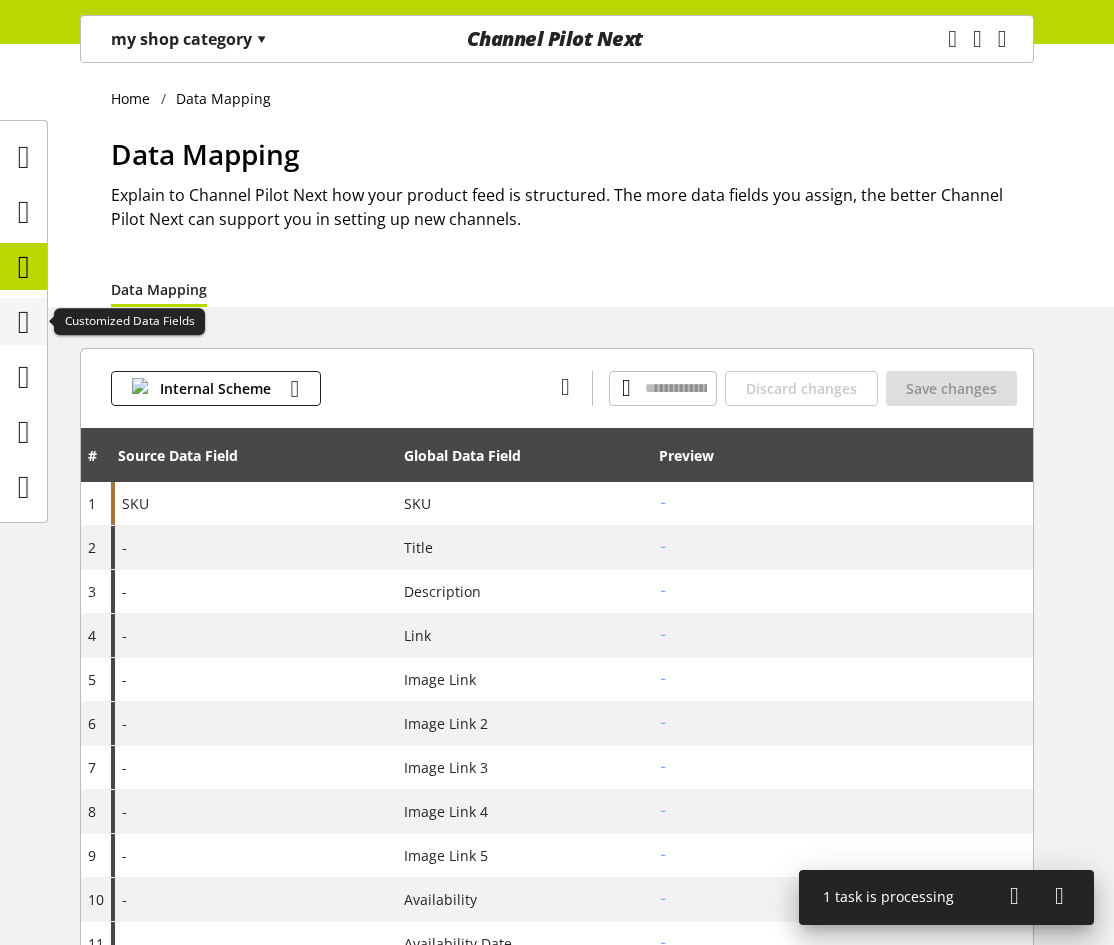 click at bounding box center (24, 322) 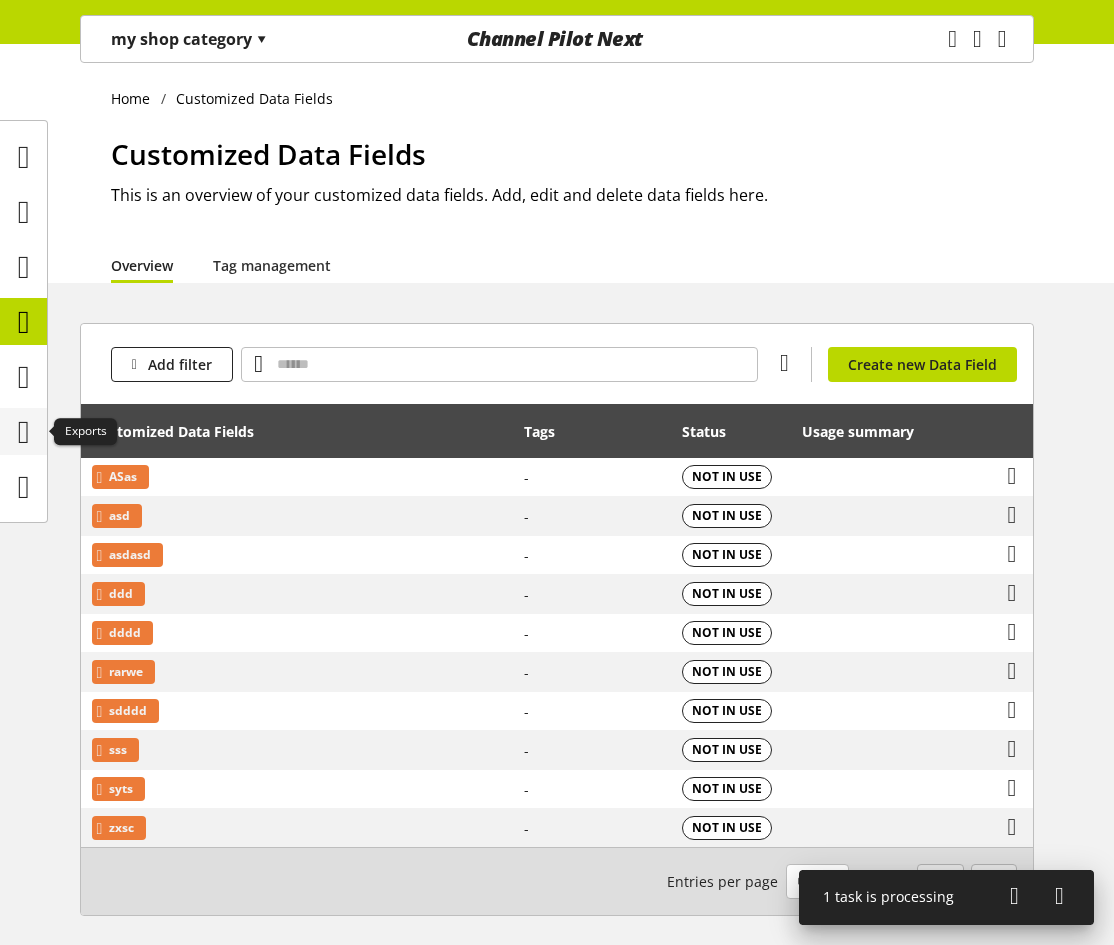 click at bounding box center [24, 432] 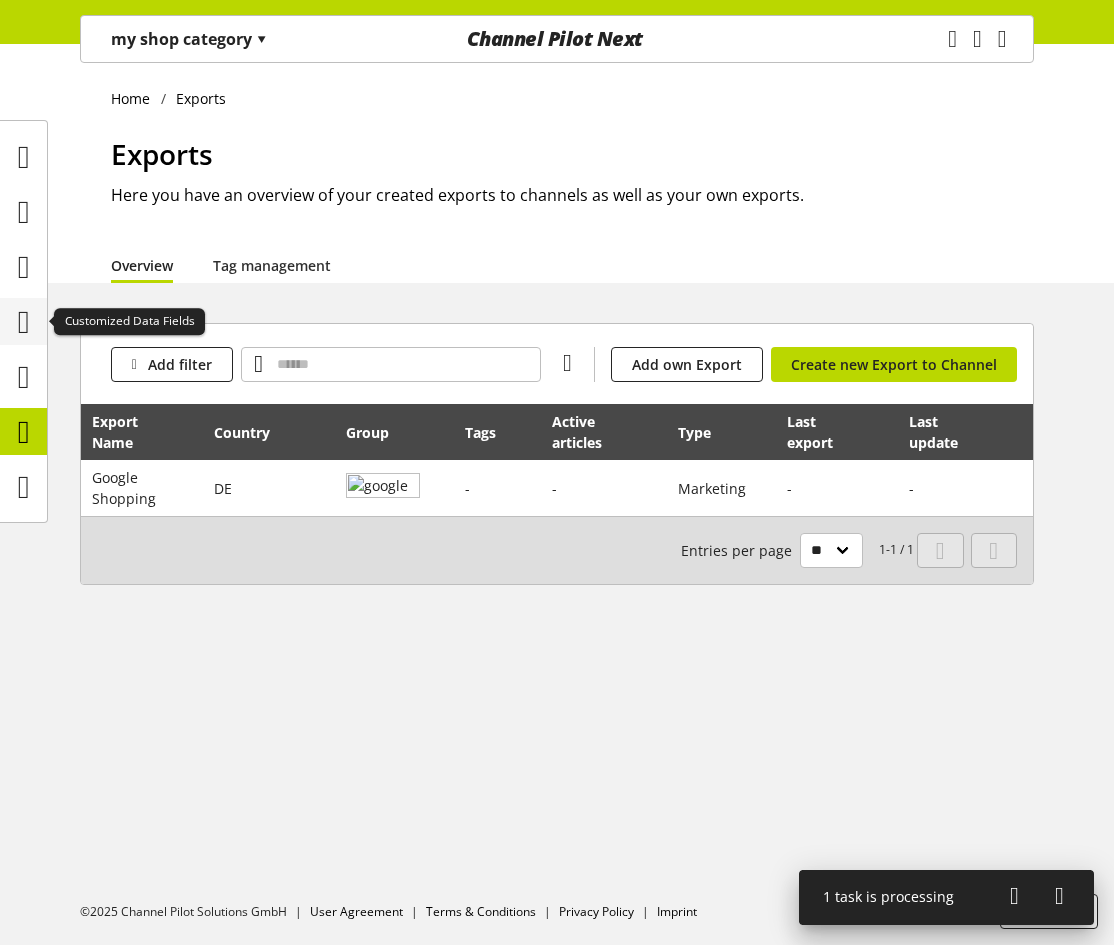 click at bounding box center [24, 322] 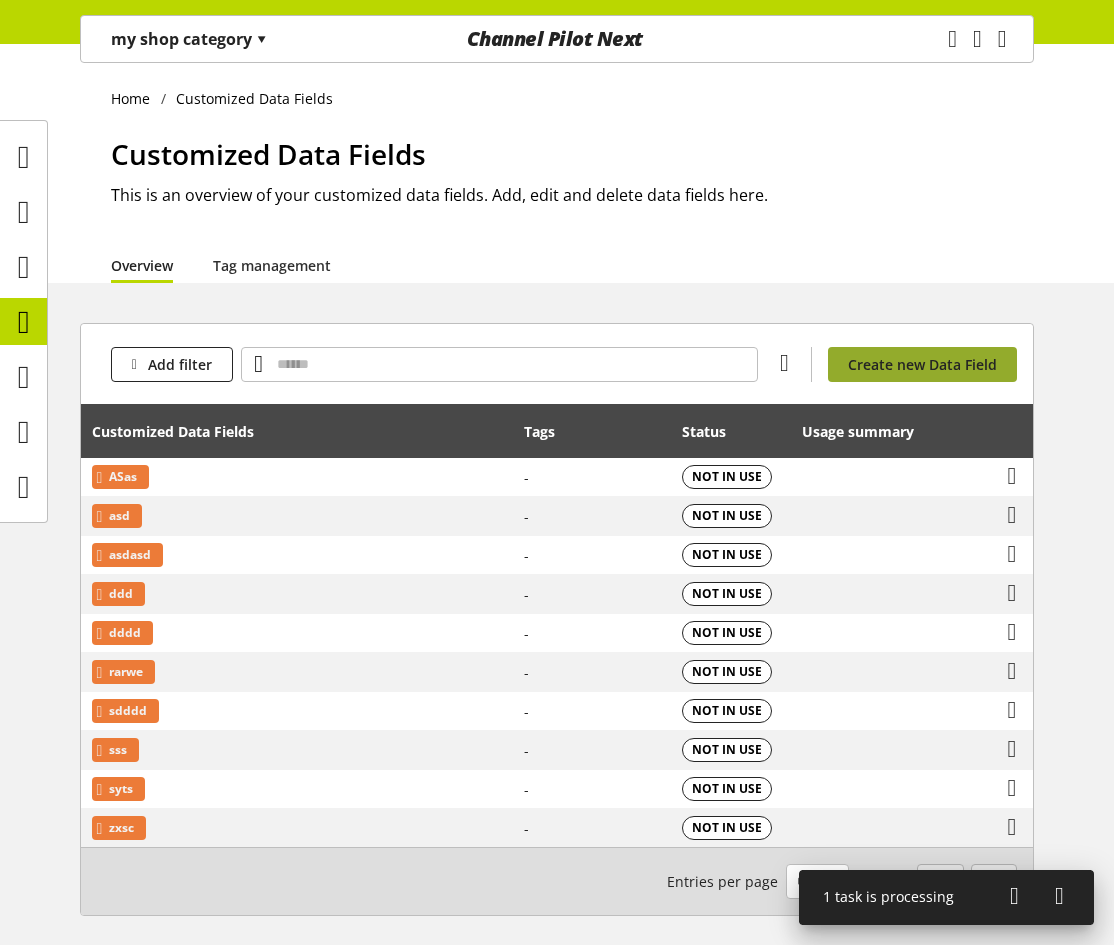 click on "Create new Data Field" at bounding box center (922, 364) 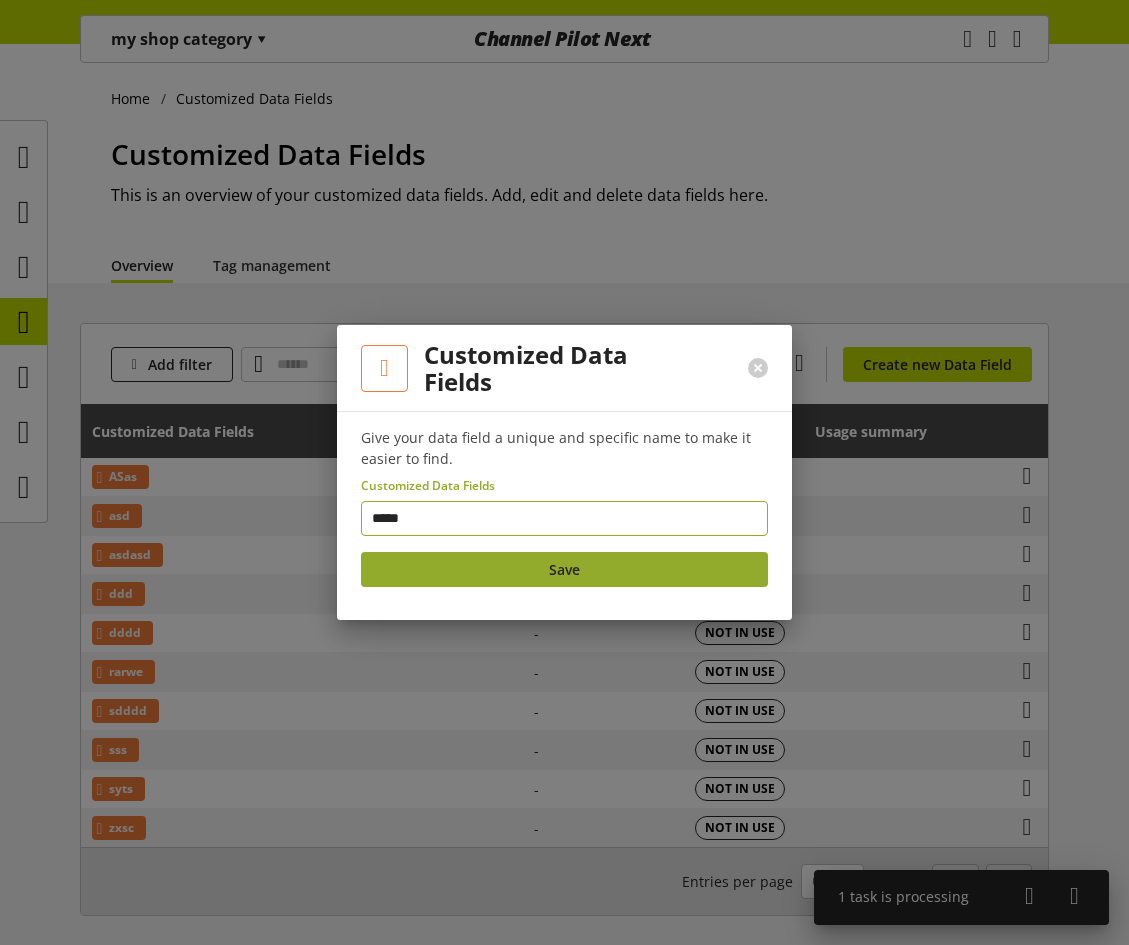 type on "*****" 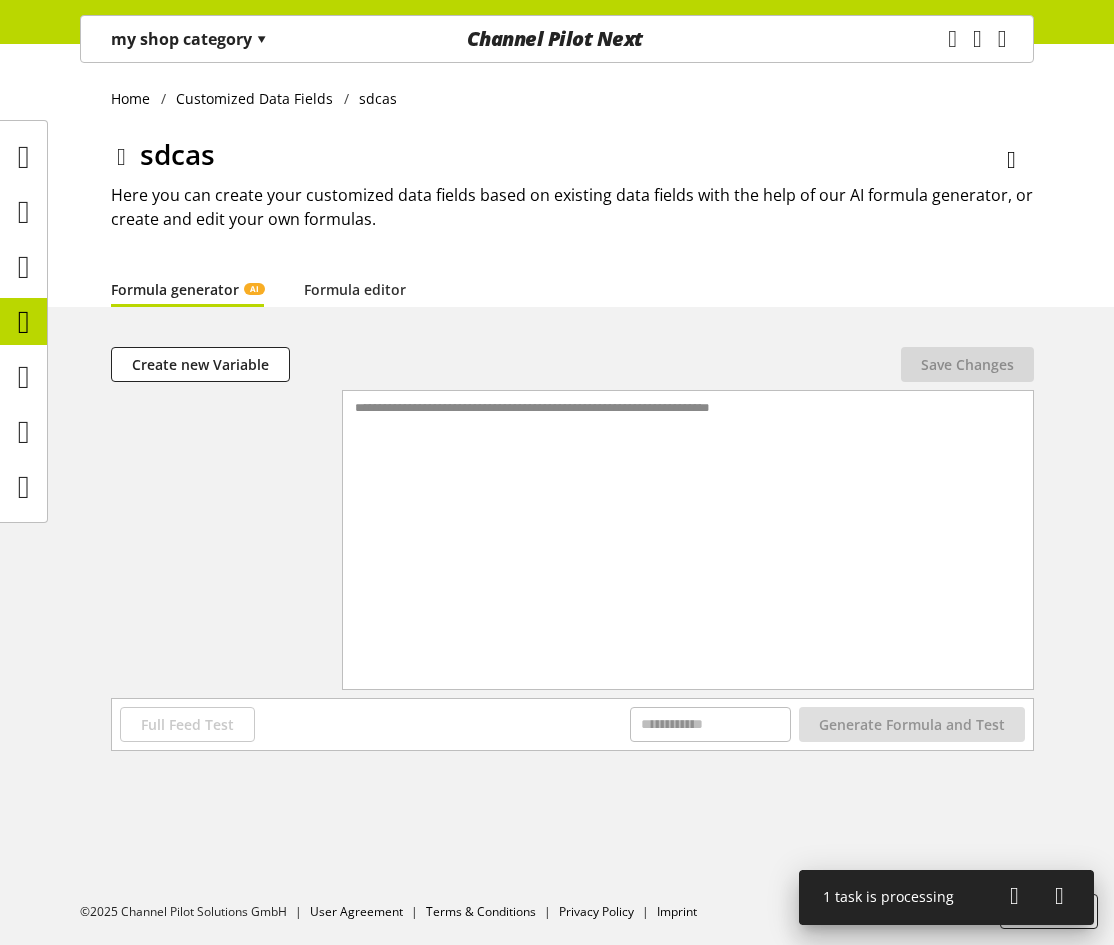 click on "**********" at bounding box center [688, 515] 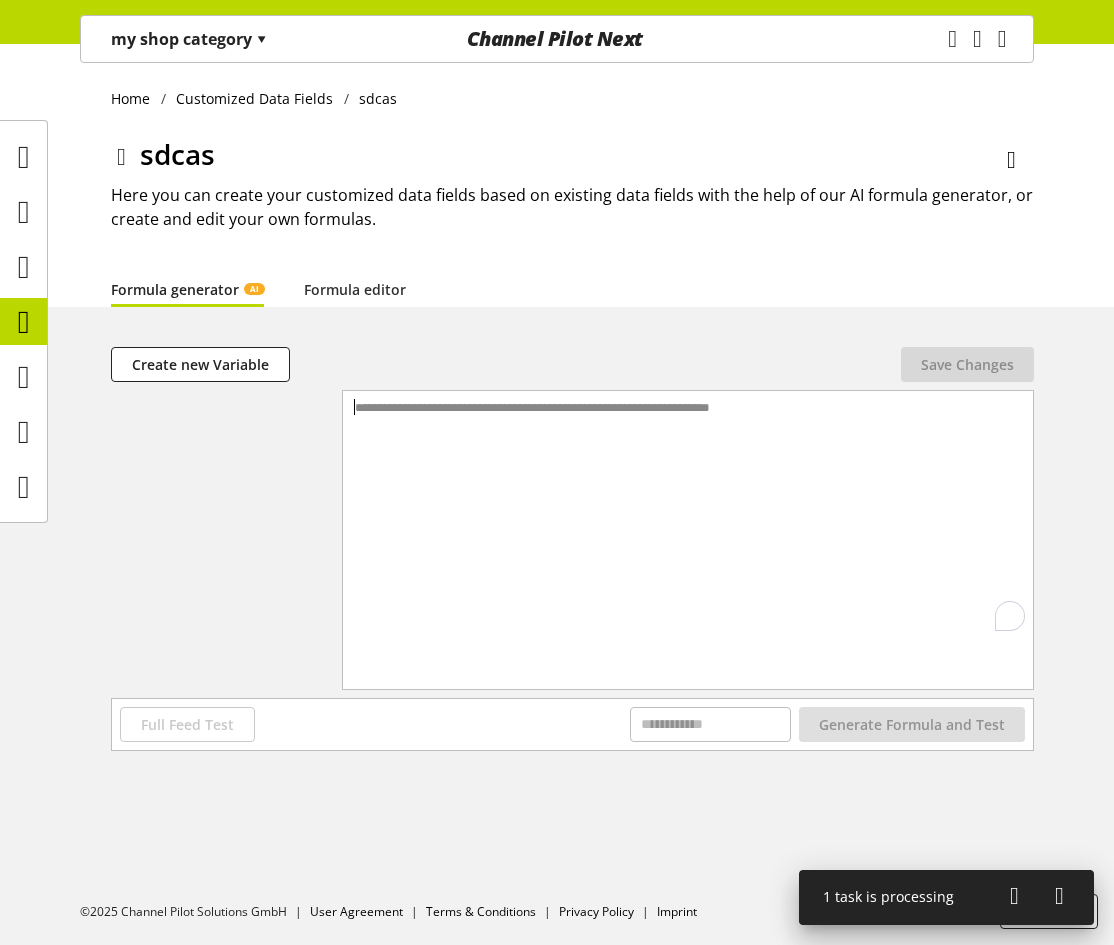 click on "**********" at bounding box center (557, 494) 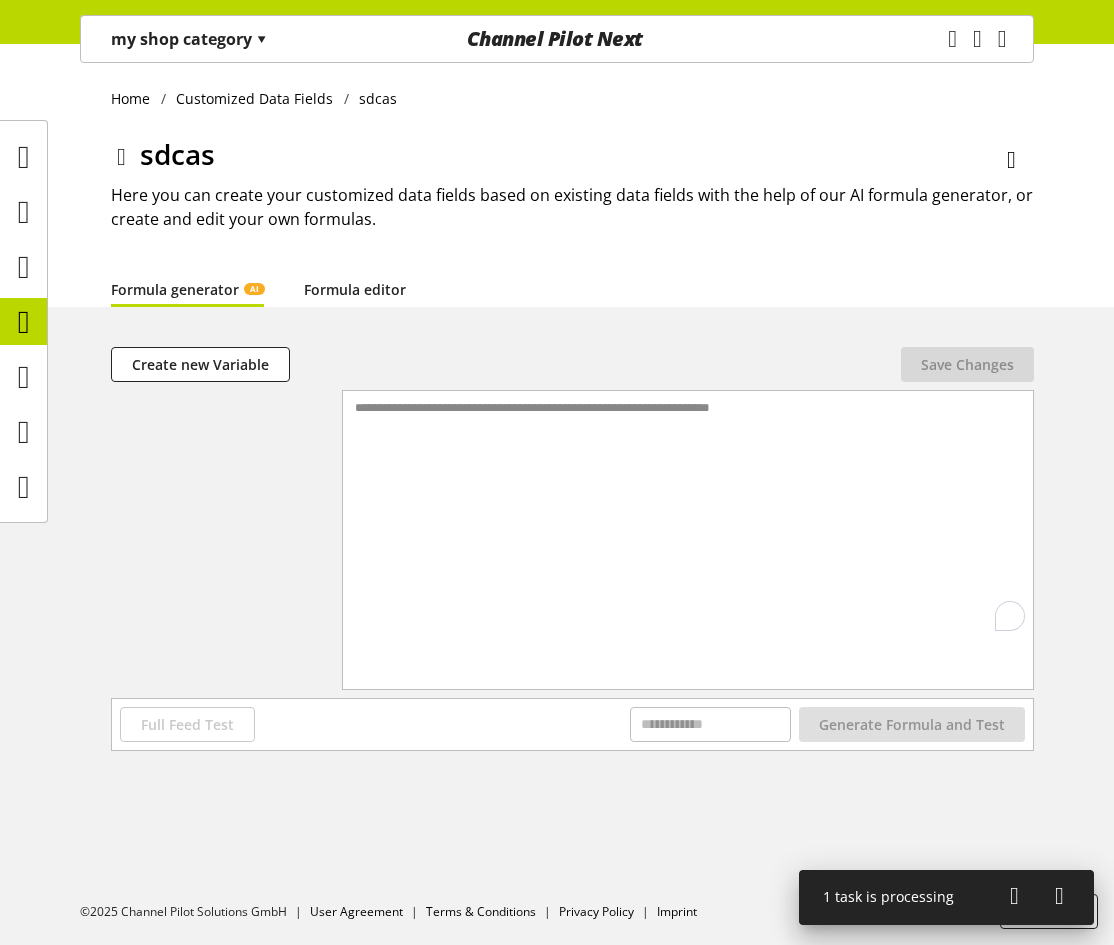 click on "Formula editor" at bounding box center [355, 289] 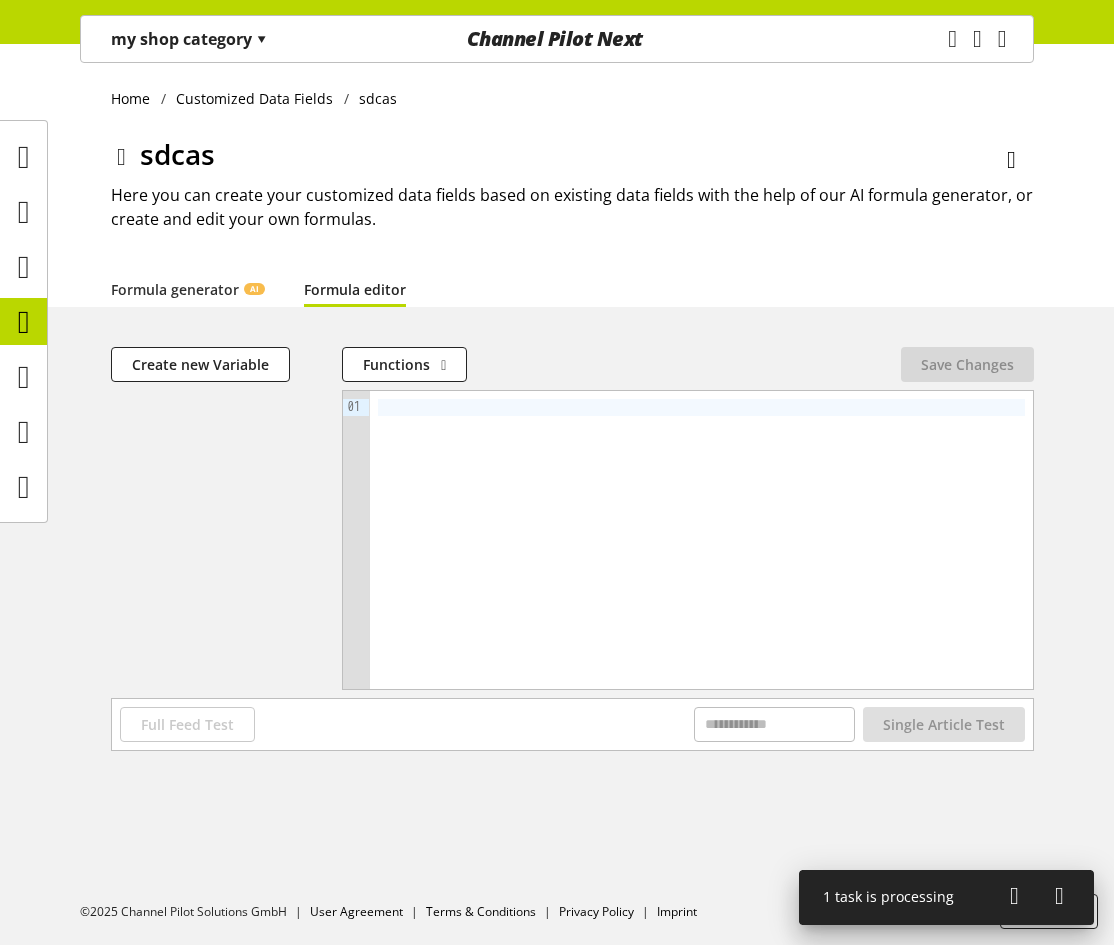 click at bounding box center [701, 540] 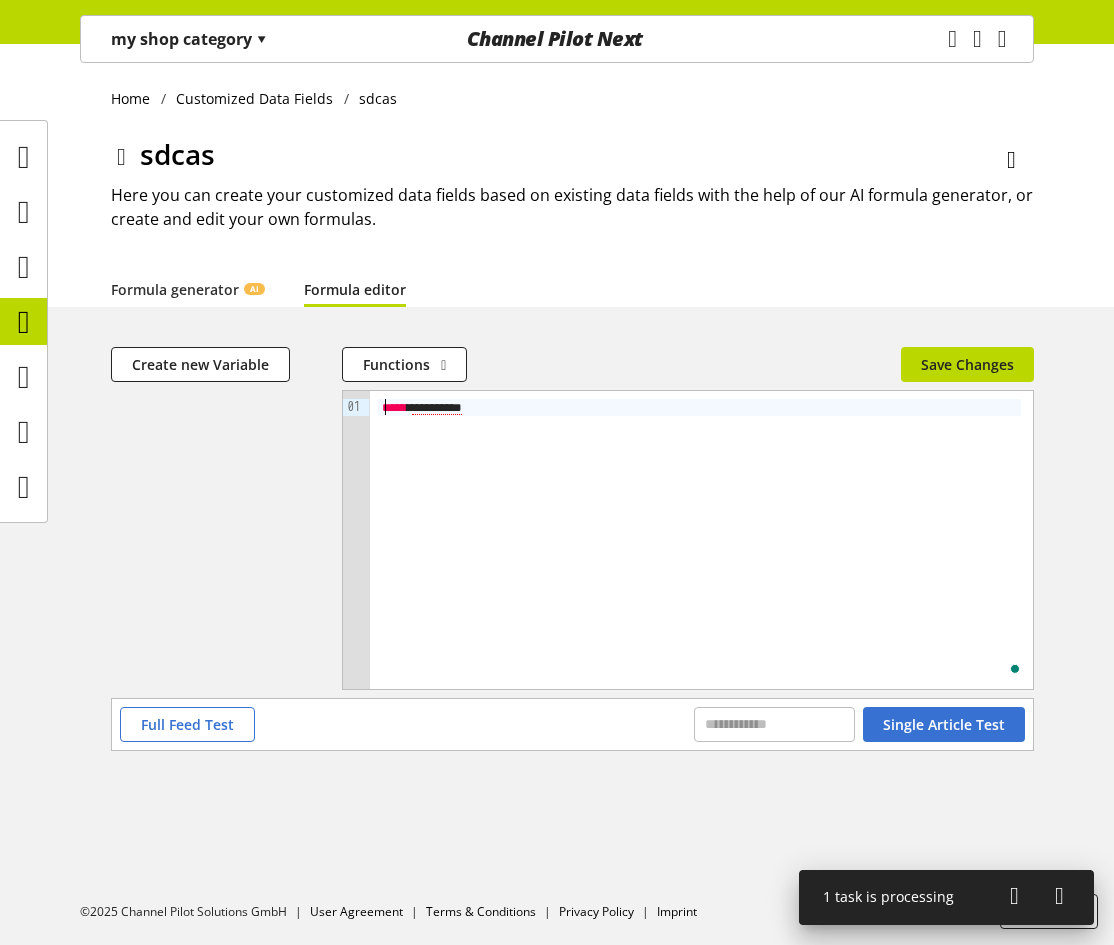 click on "***** * ********* *" at bounding box center (701, 540) 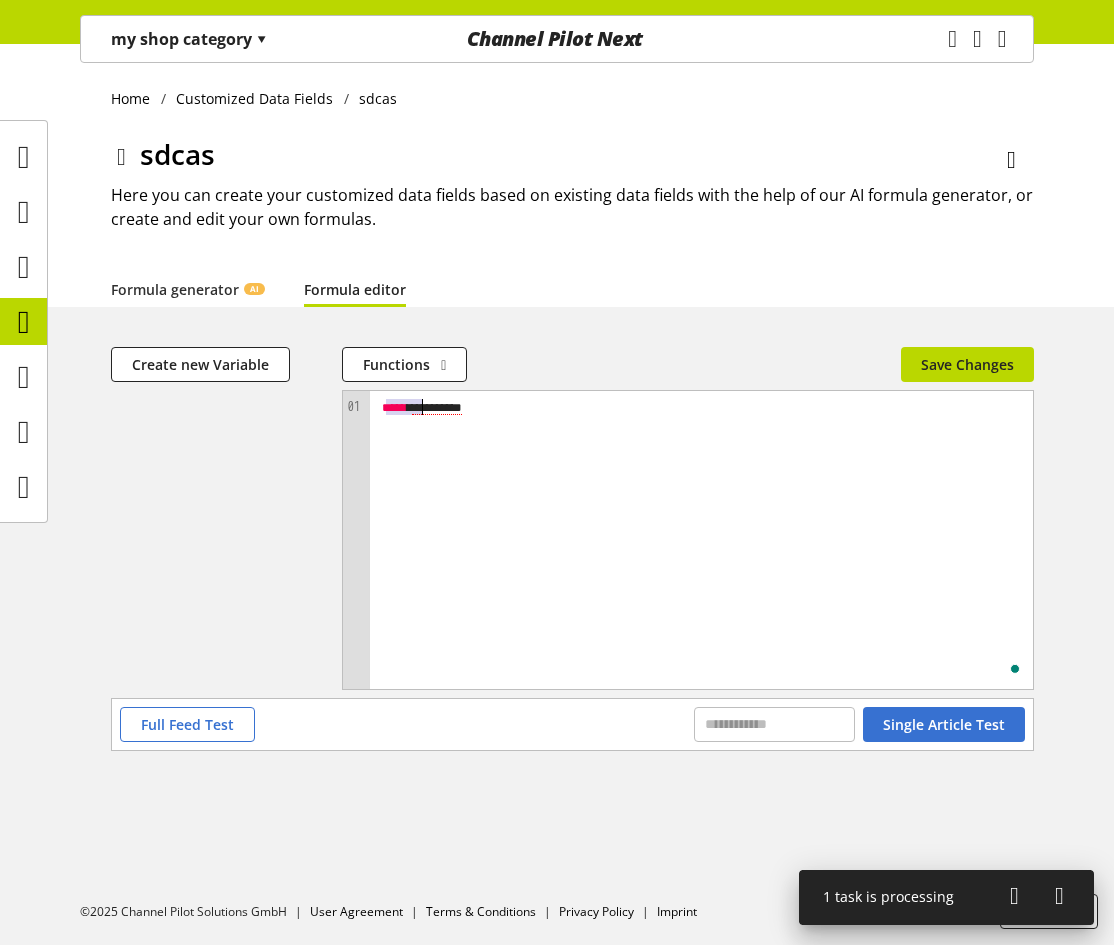 click on "***** * ********* *" at bounding box center (701, 540) 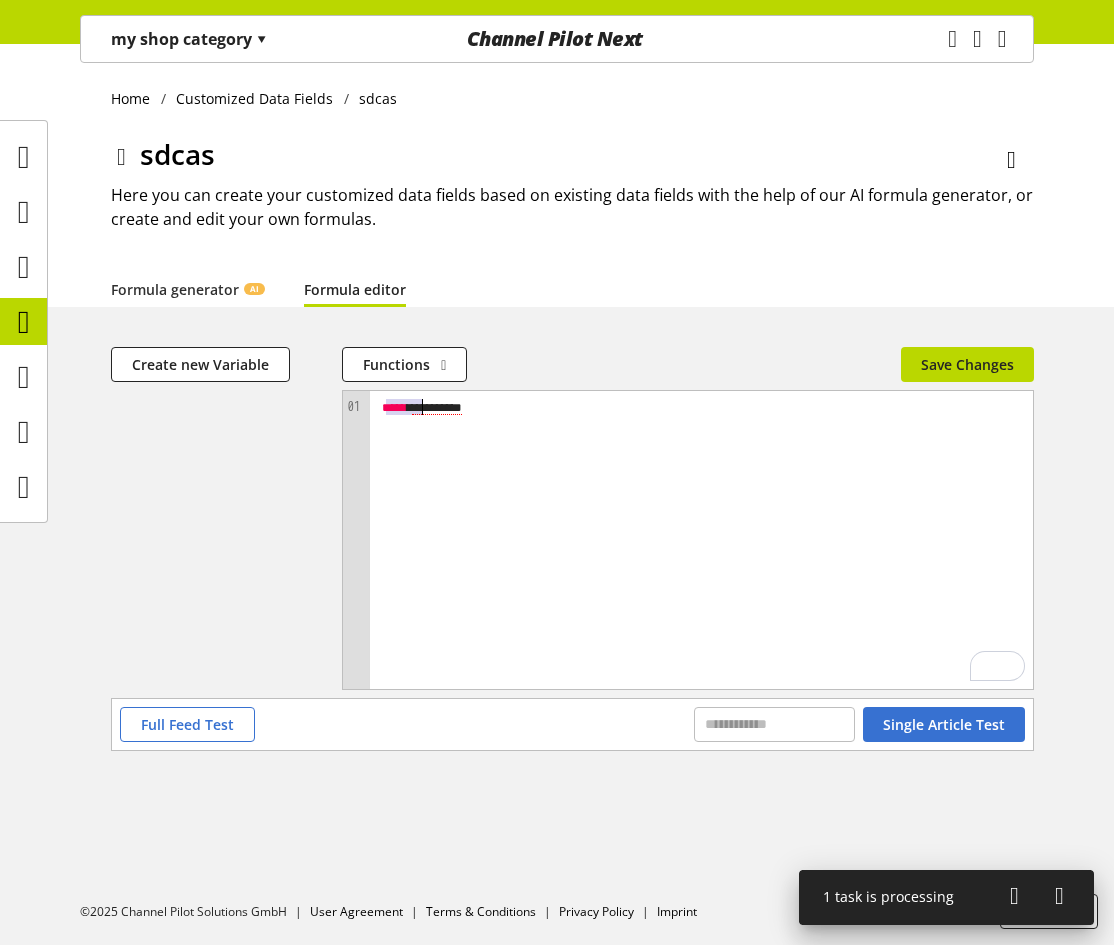 click on "***** * ********* *" at bounding box center (701, 540) 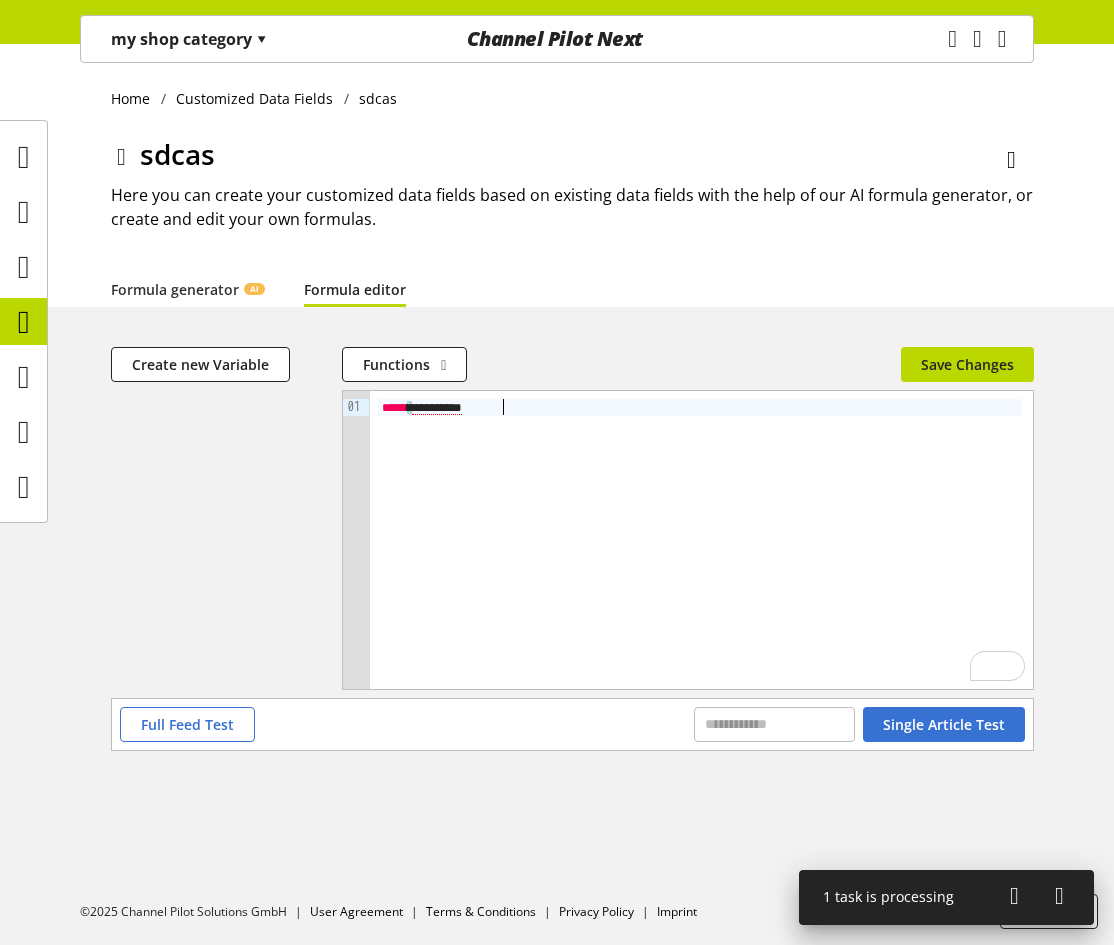 click on "*********" at bounding box center (437, 408) 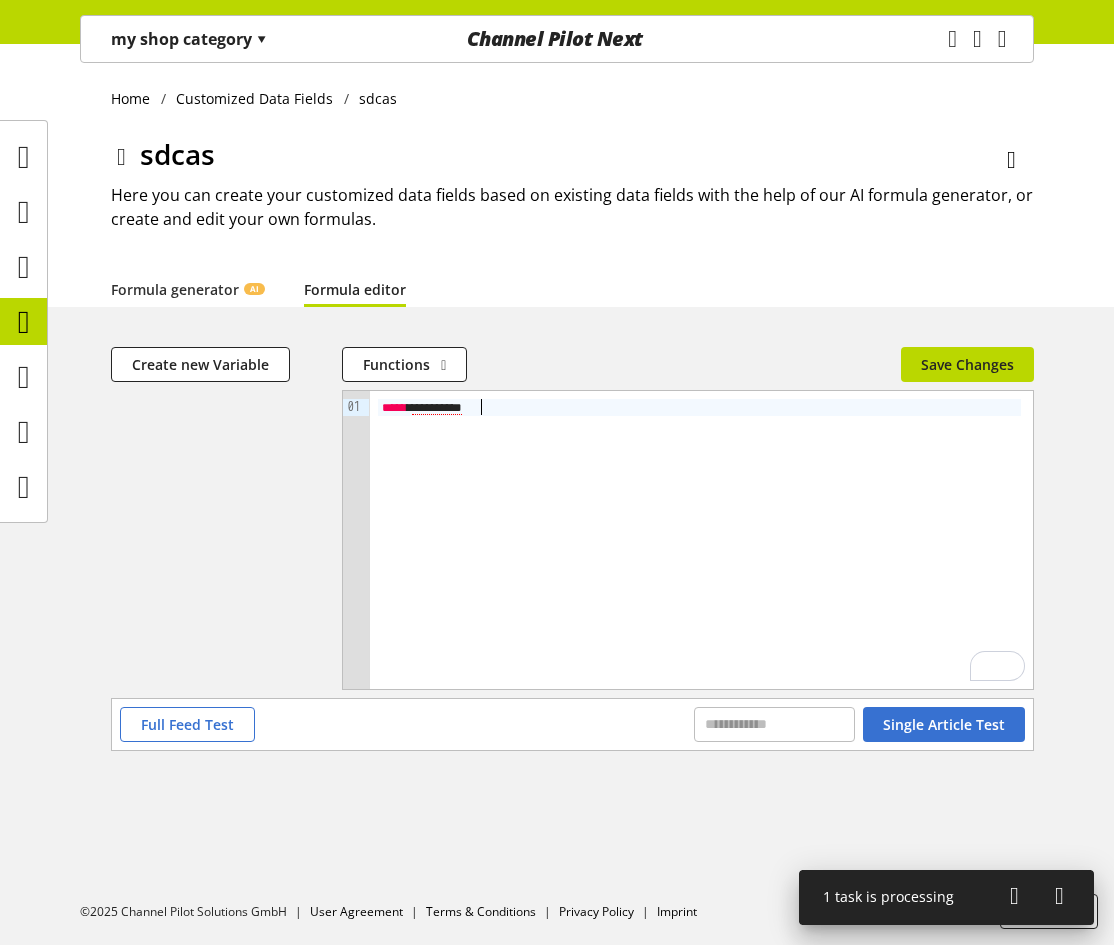 click on "*********" at bounding box center (437, 408) 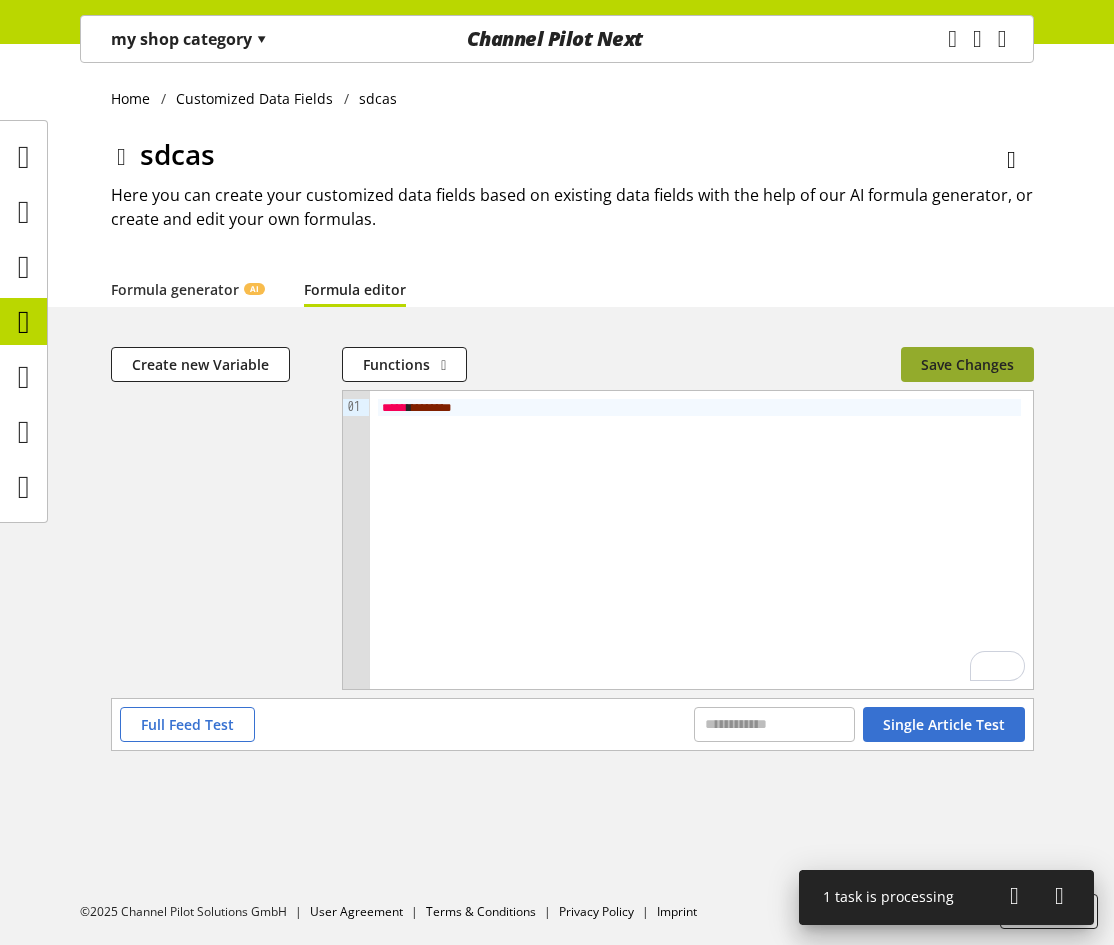 click on "Save Changes" at bounding box center (967, 364) 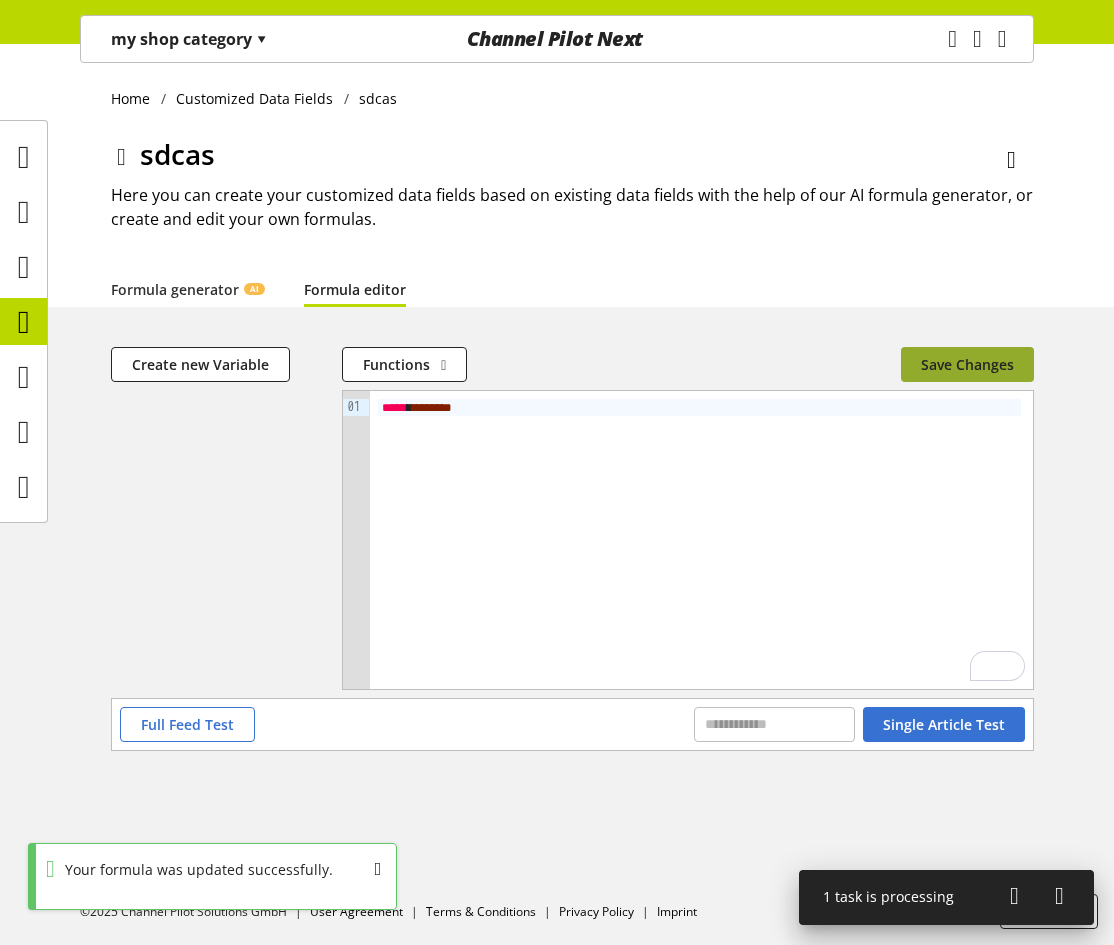 type 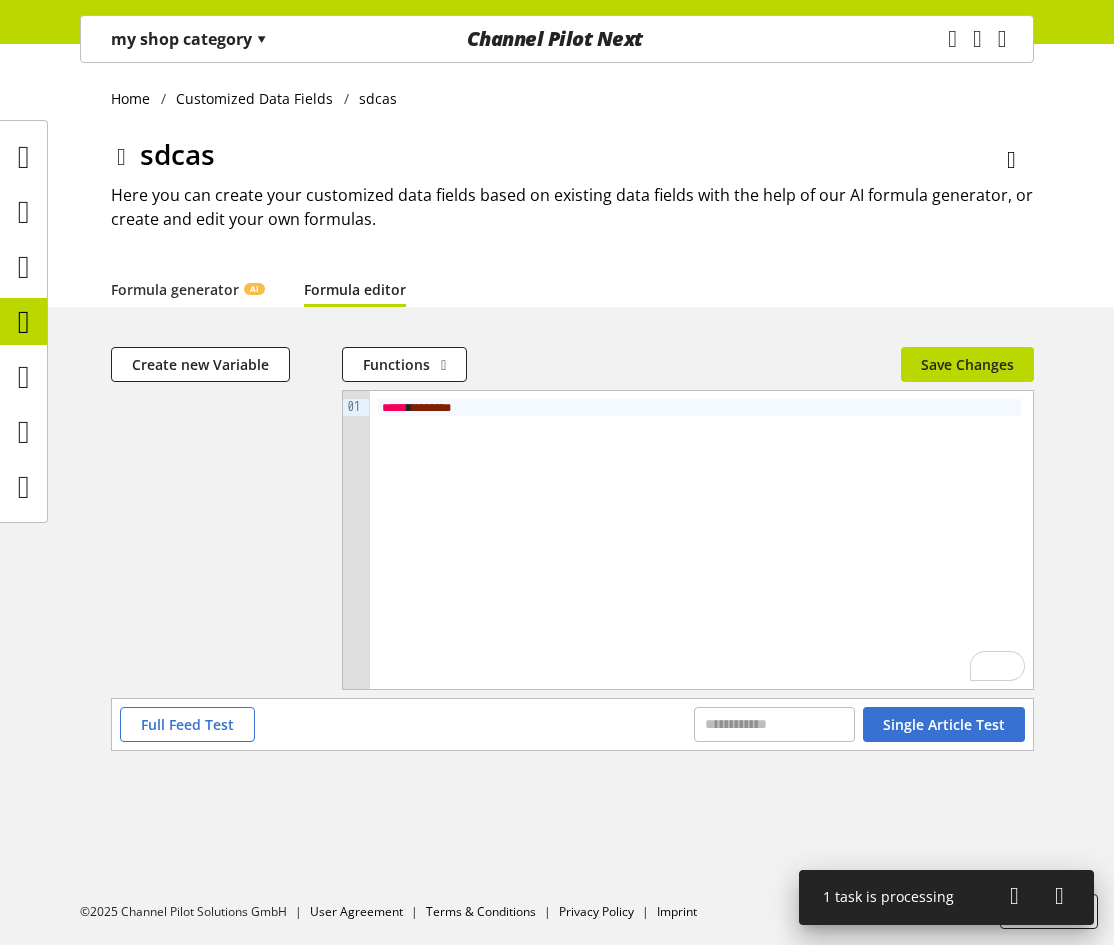 scroll, scrollTop: 0, scrollLeft: 0, axis: both 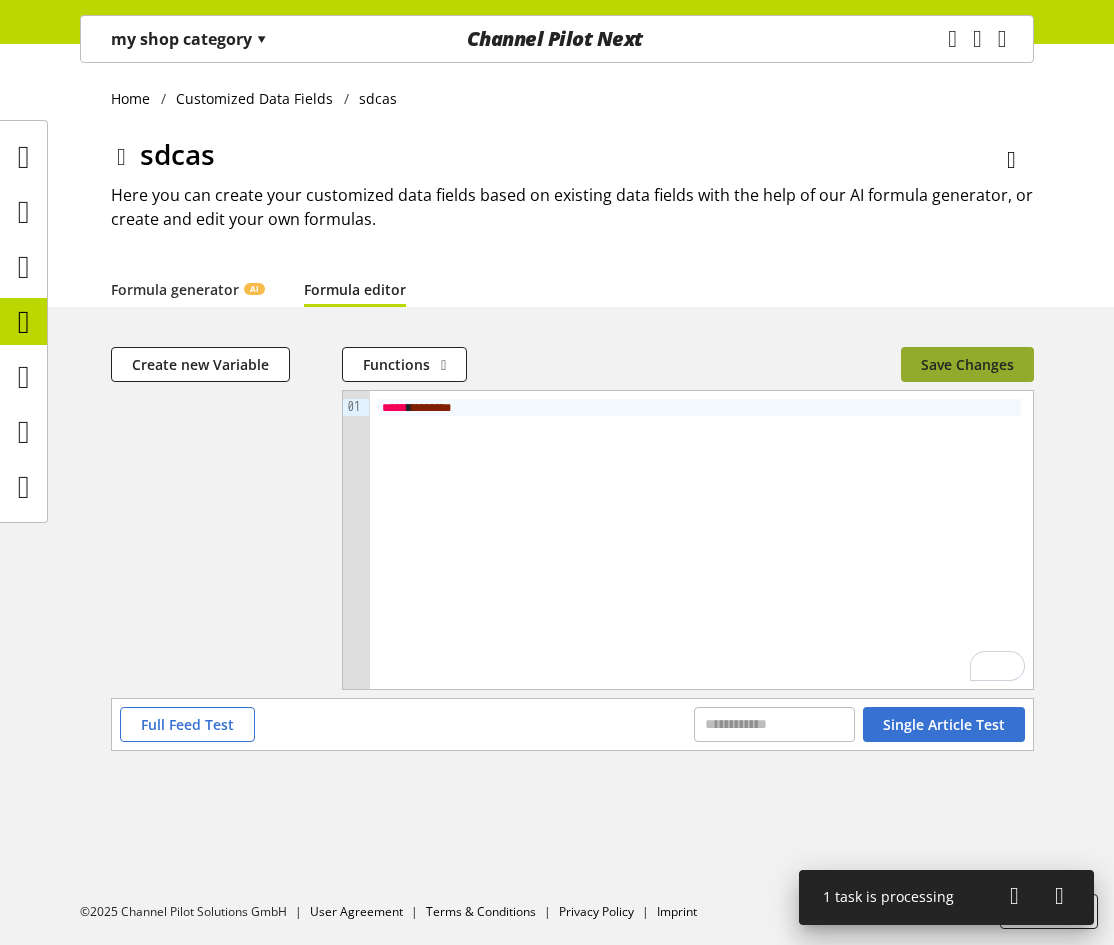 type 